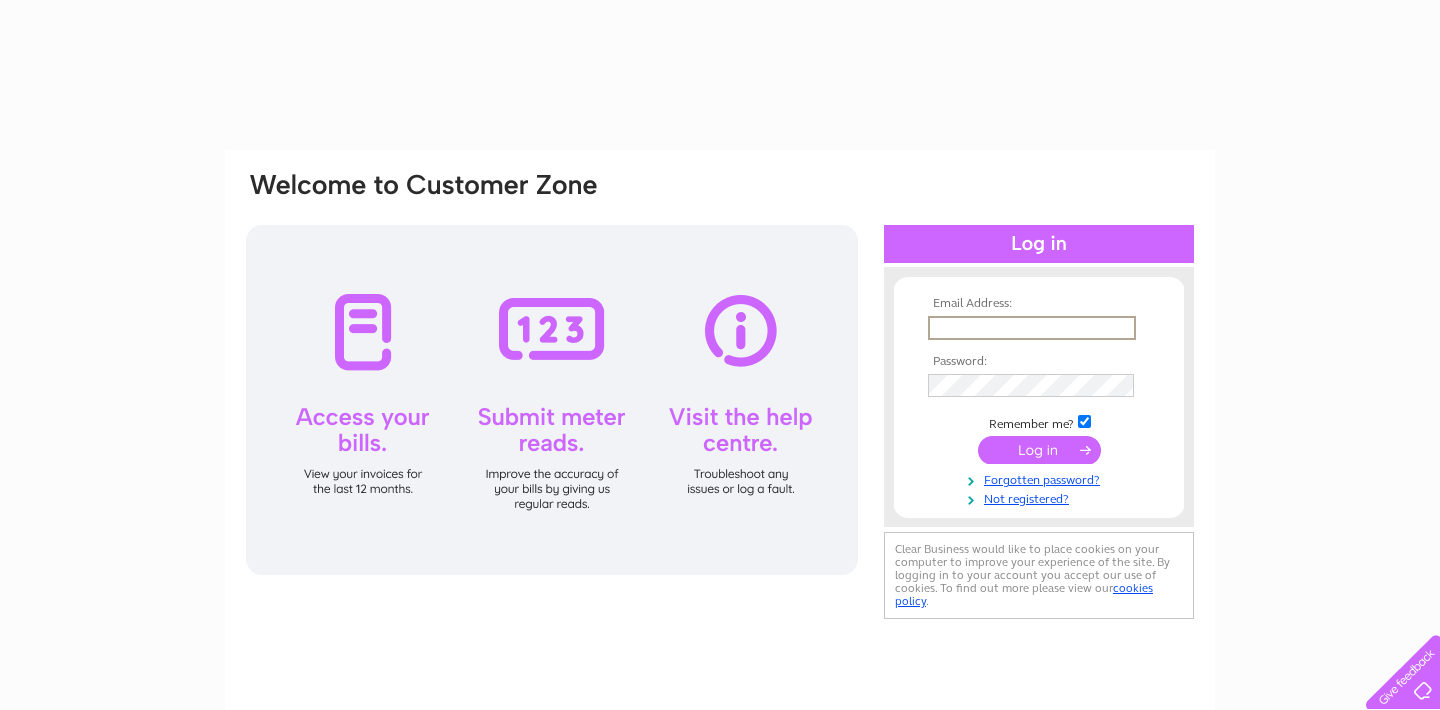 scroll, scrollTop: 0, scrollLeft: 0, axis: both 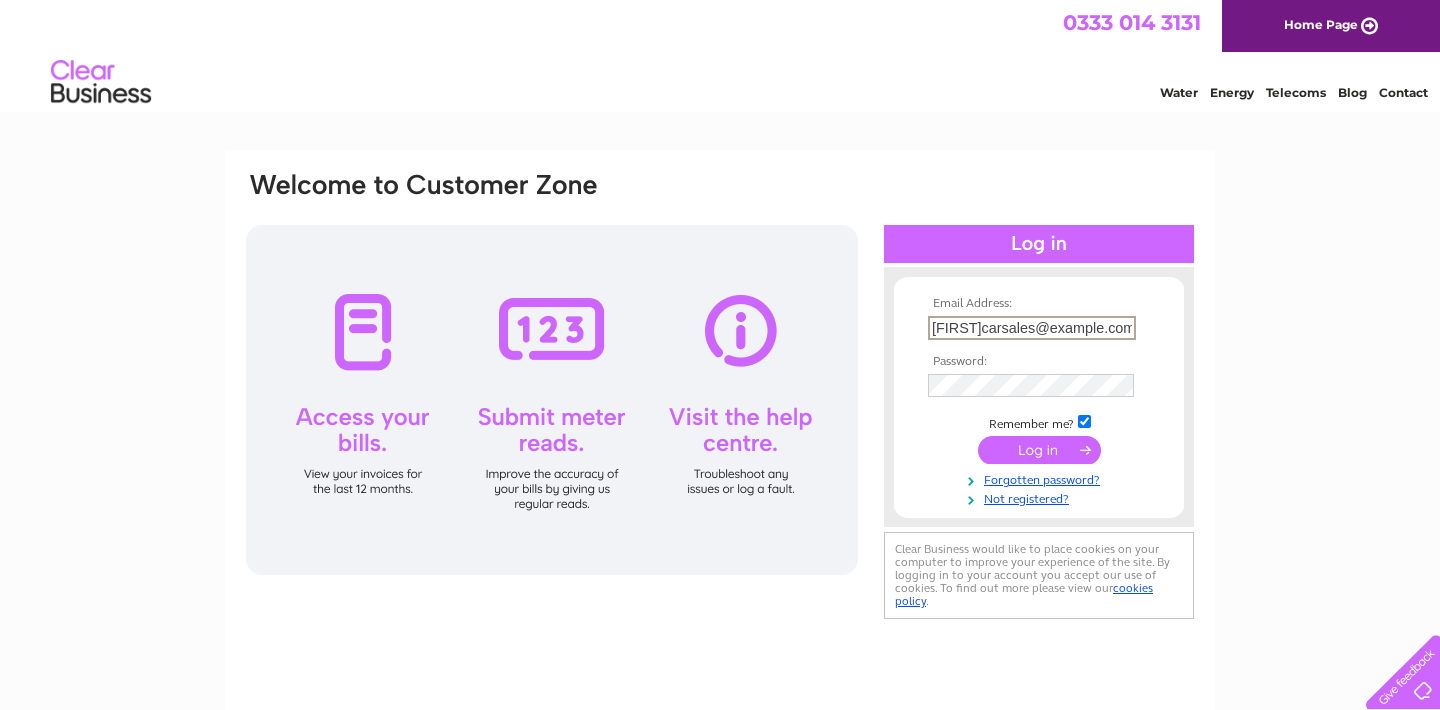type on "[FIRST]carsales@example.com" 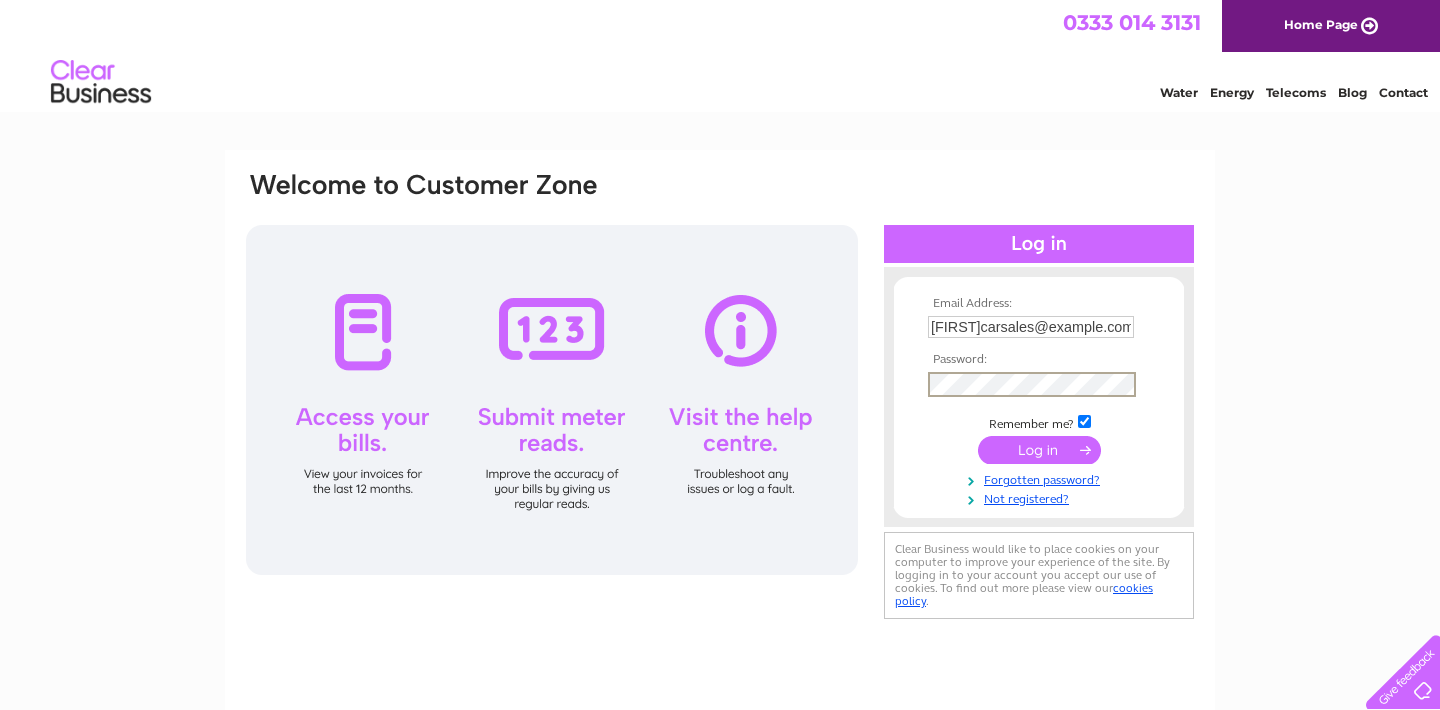 scroll, scrollTop: 0, scrollLeft: 0, axis: both 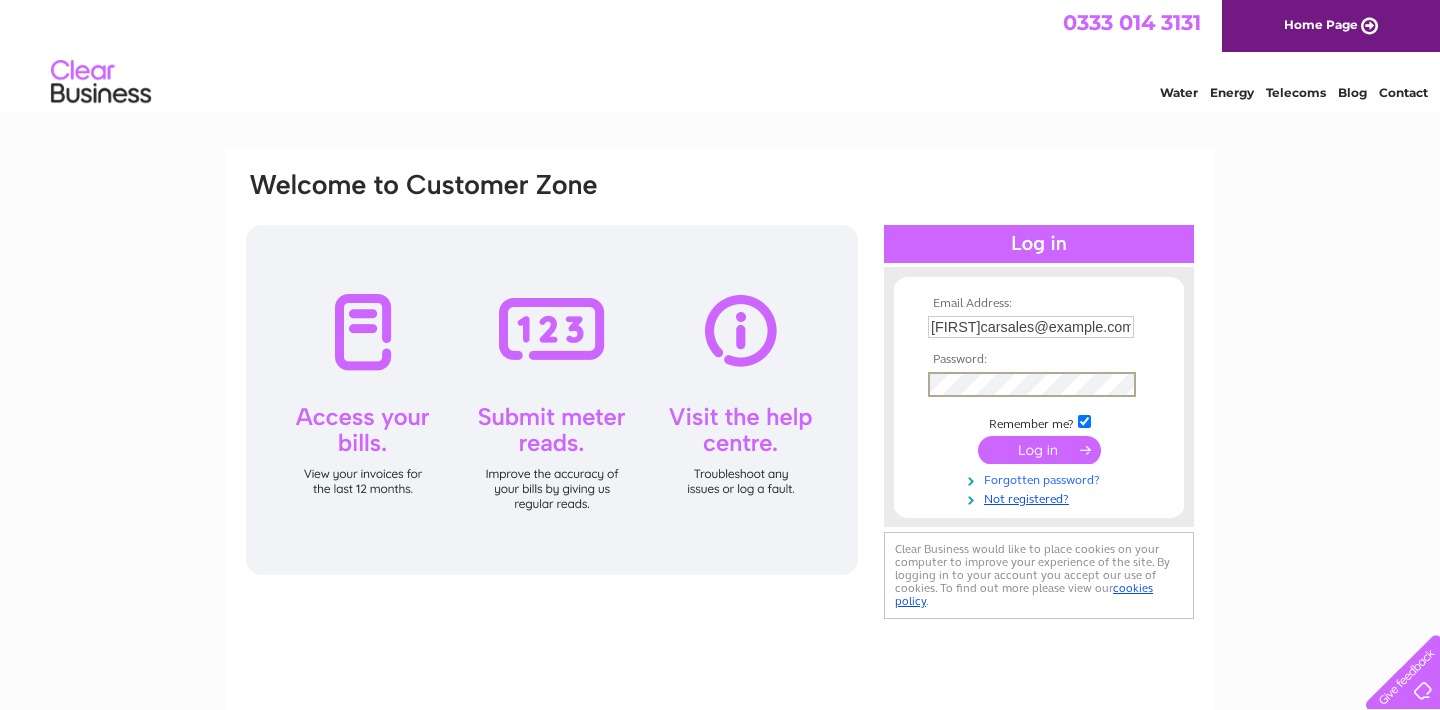click on "Forgotten password?" at bounding box center [1041, 478] 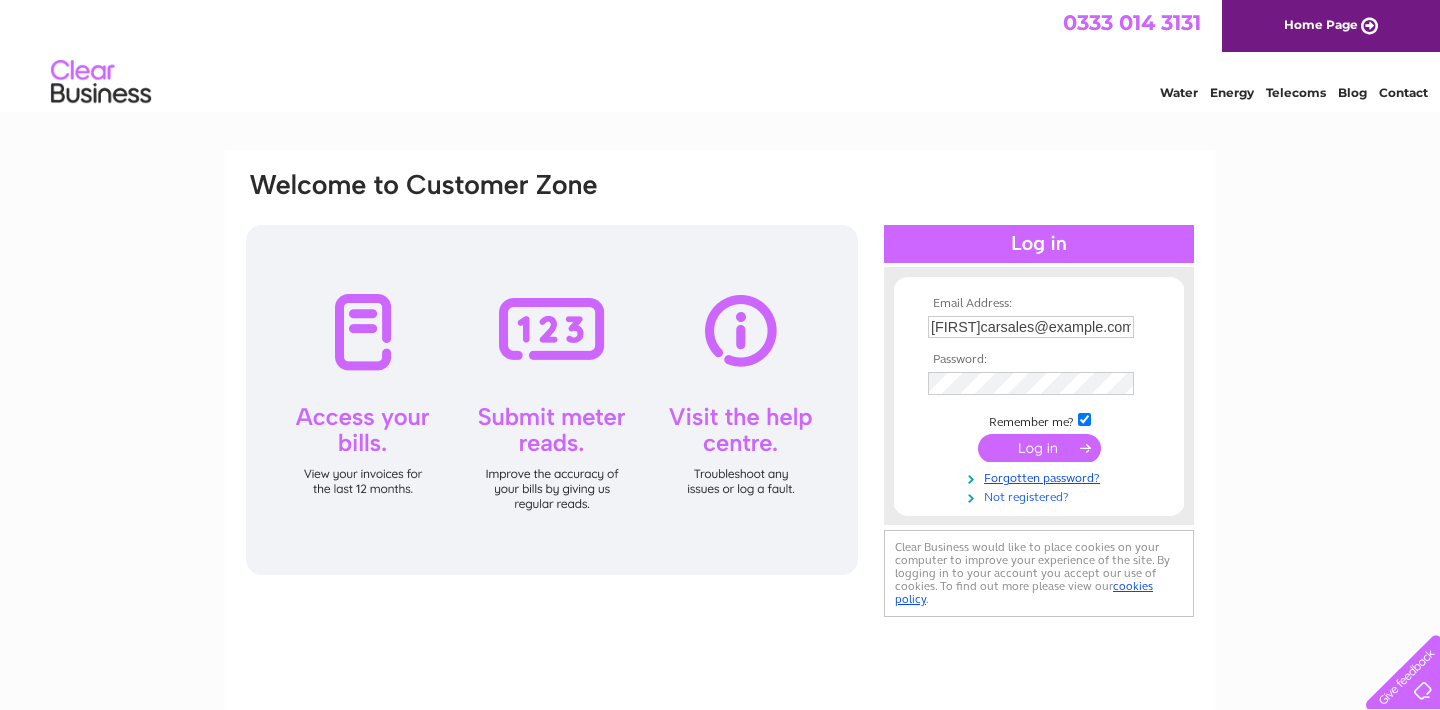 click on "Not registered?" at bounding box center (1041, 495) 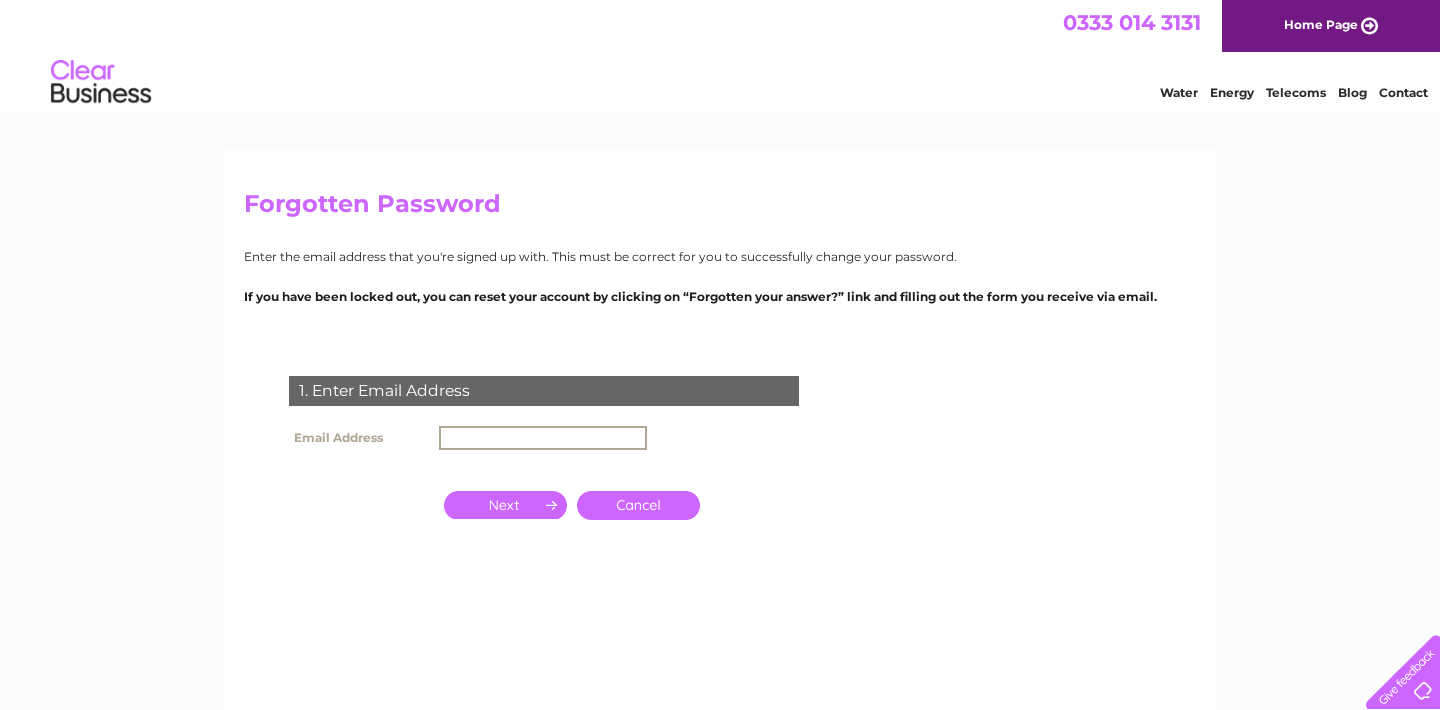 scroll, scrollTop: 0, scrollLeft: 0, axis: both 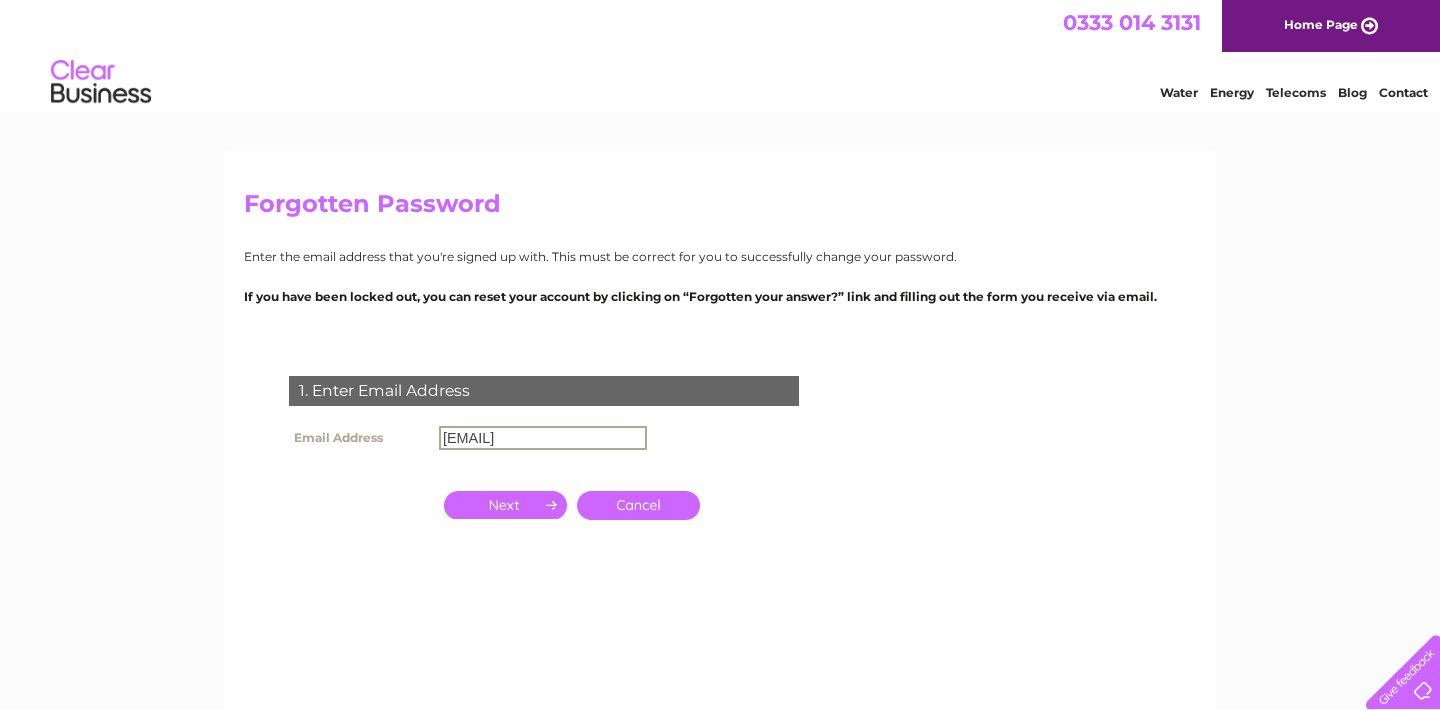 type on "richardgreercarsales@outlook.com" 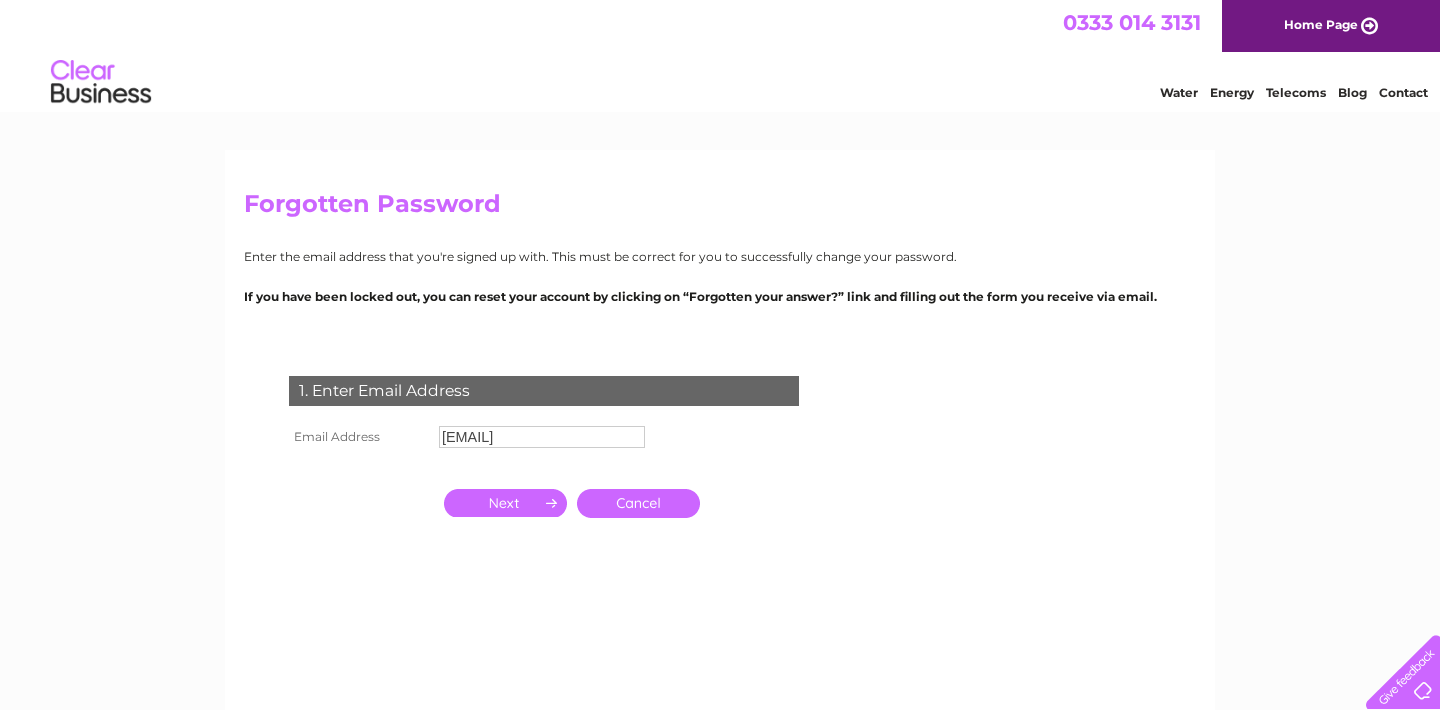 click at bounding box center [505, 503] 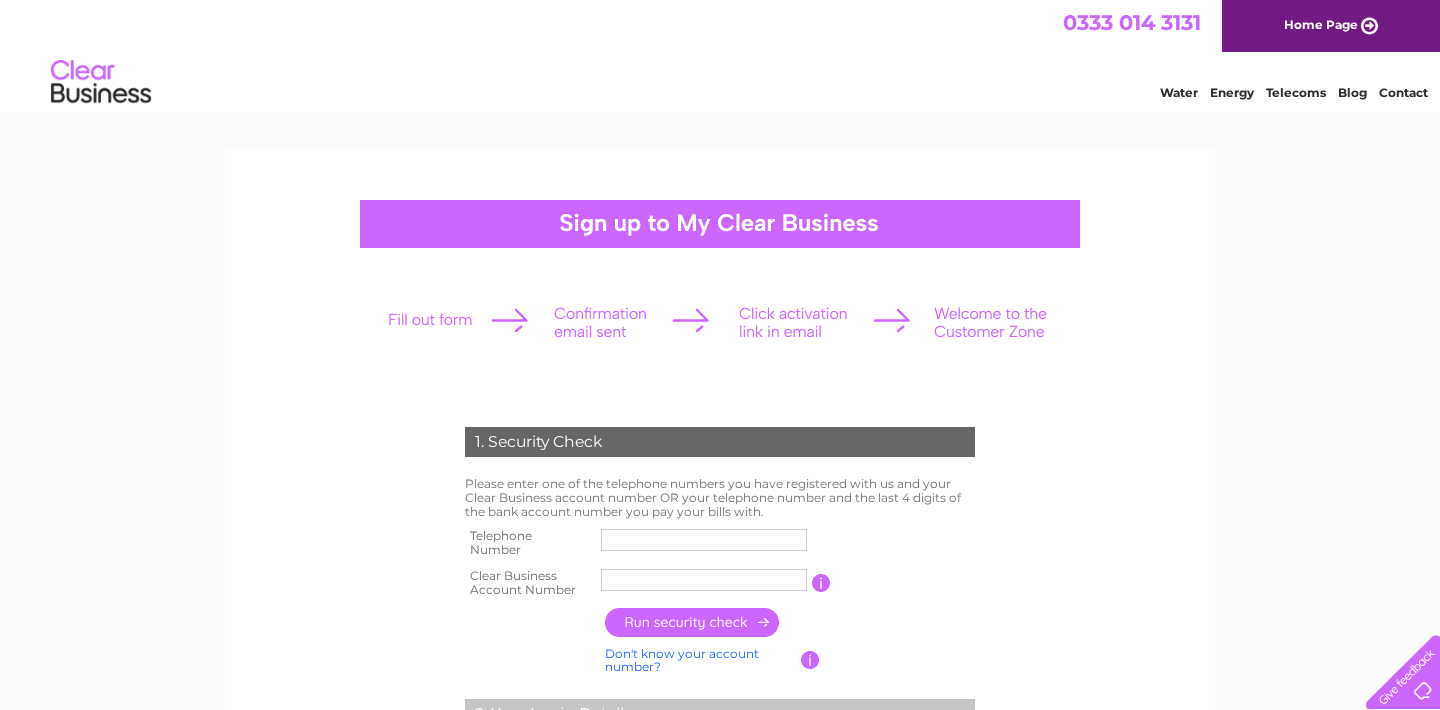 scroll, scrollTop: 0, scrollLeft: 0, axis: both 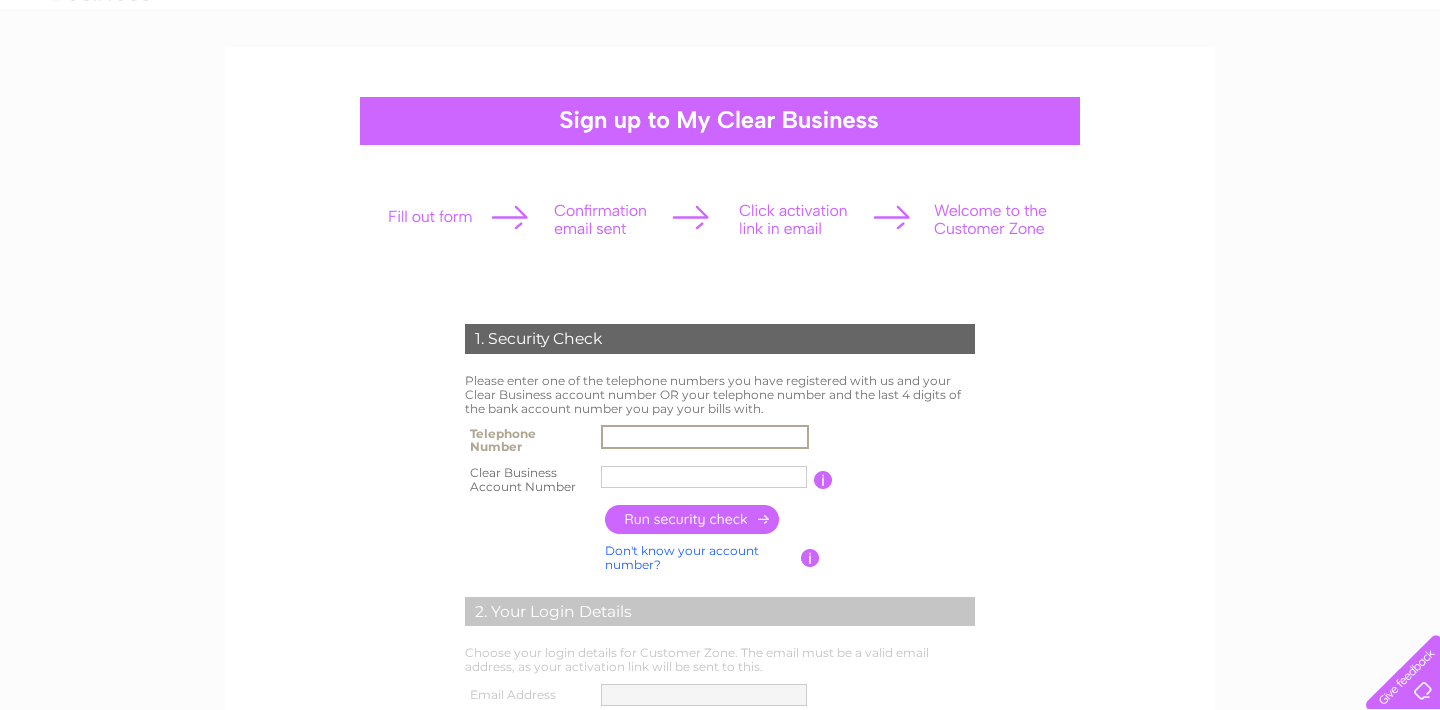click at bounding box center [704, 477] 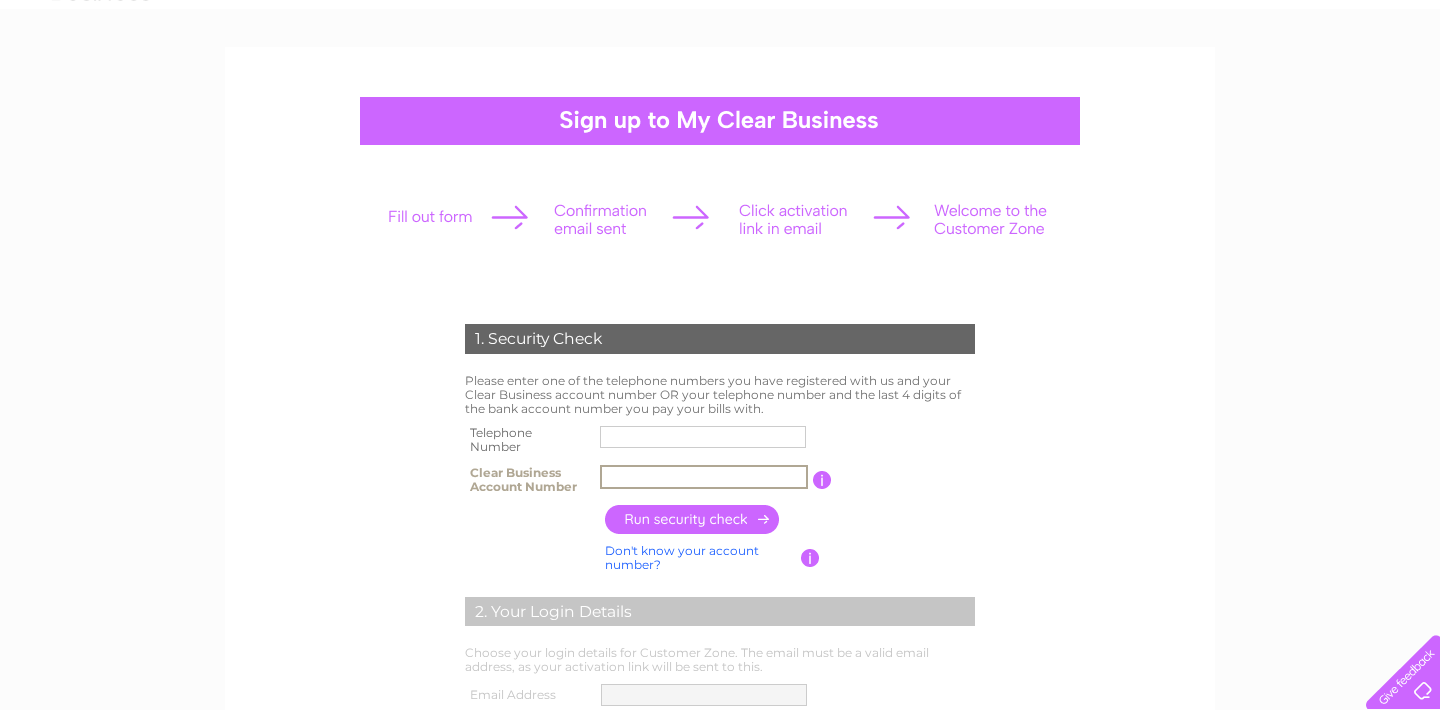 paste on "[NUMBER]" 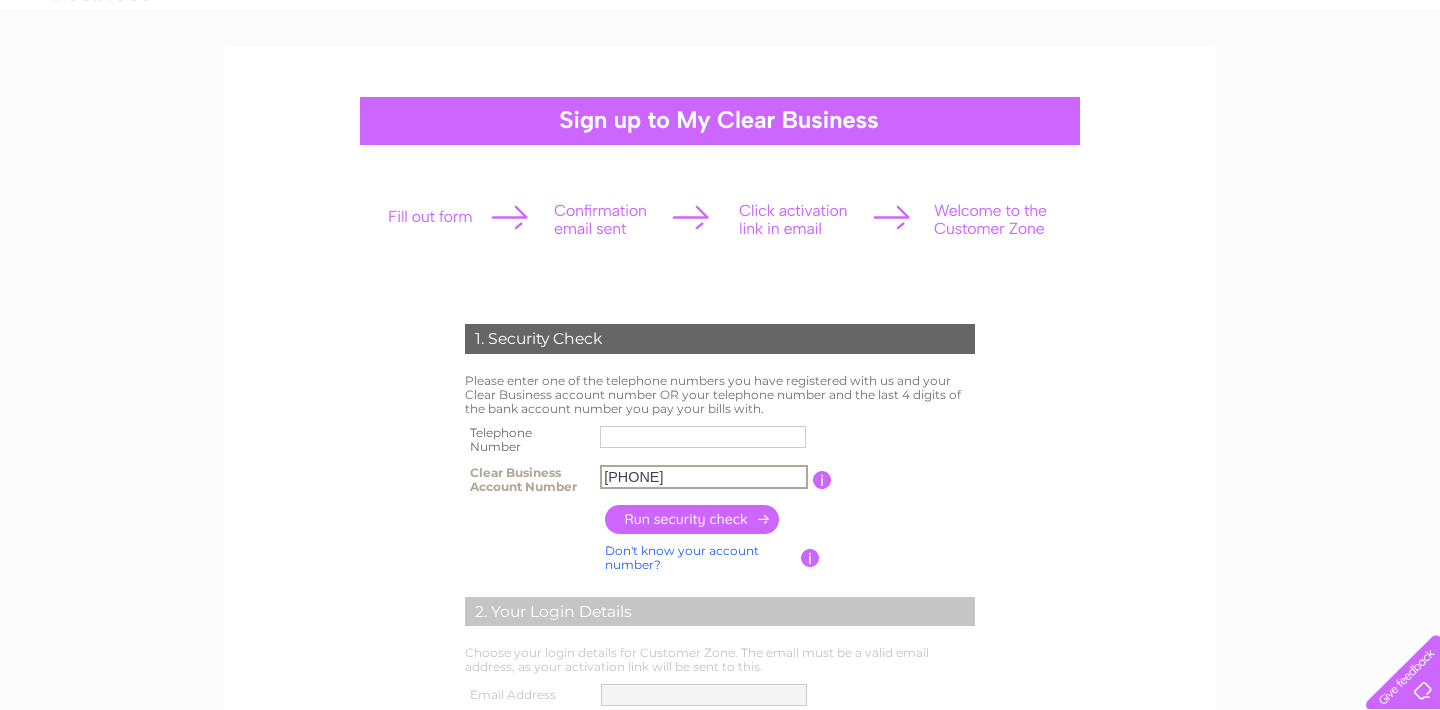 type on "[NUMBER]" 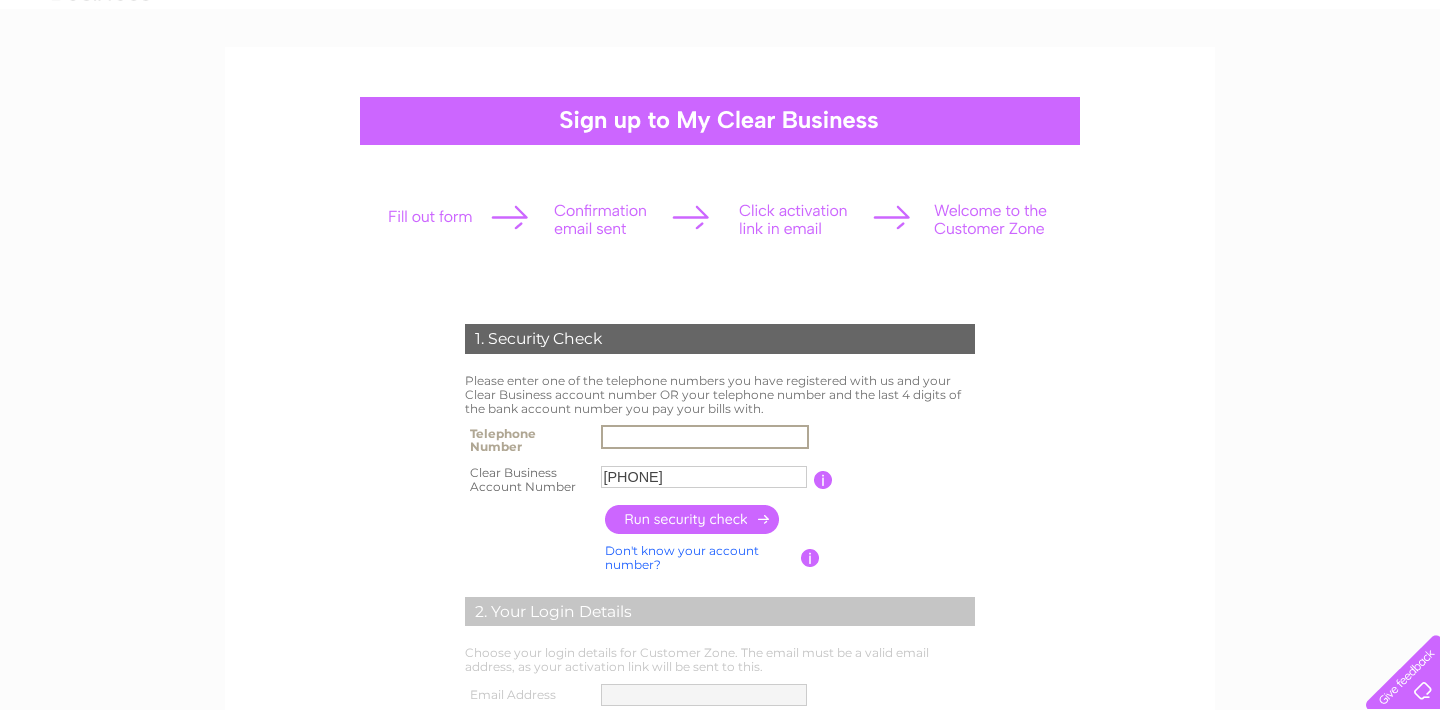 click at bounding box center (705, 437) 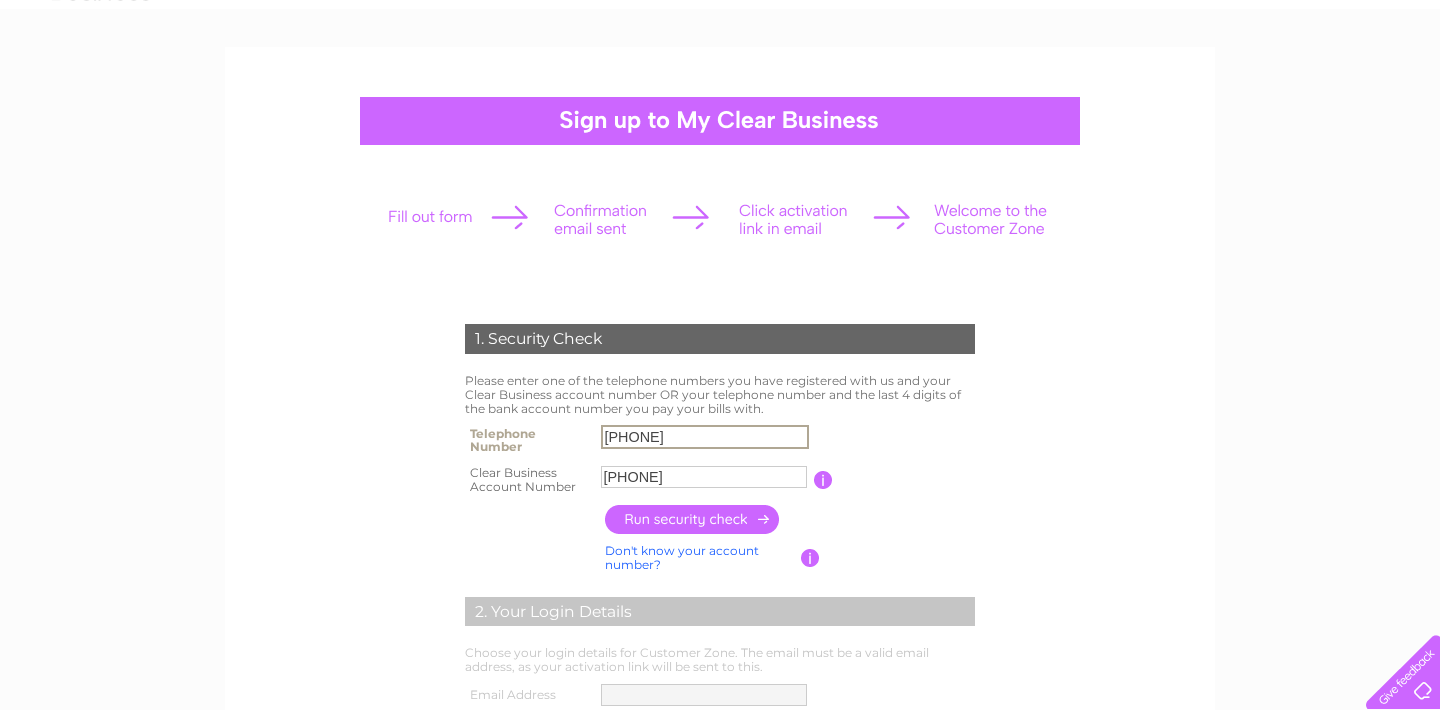 click at bounding box center [693, 519] 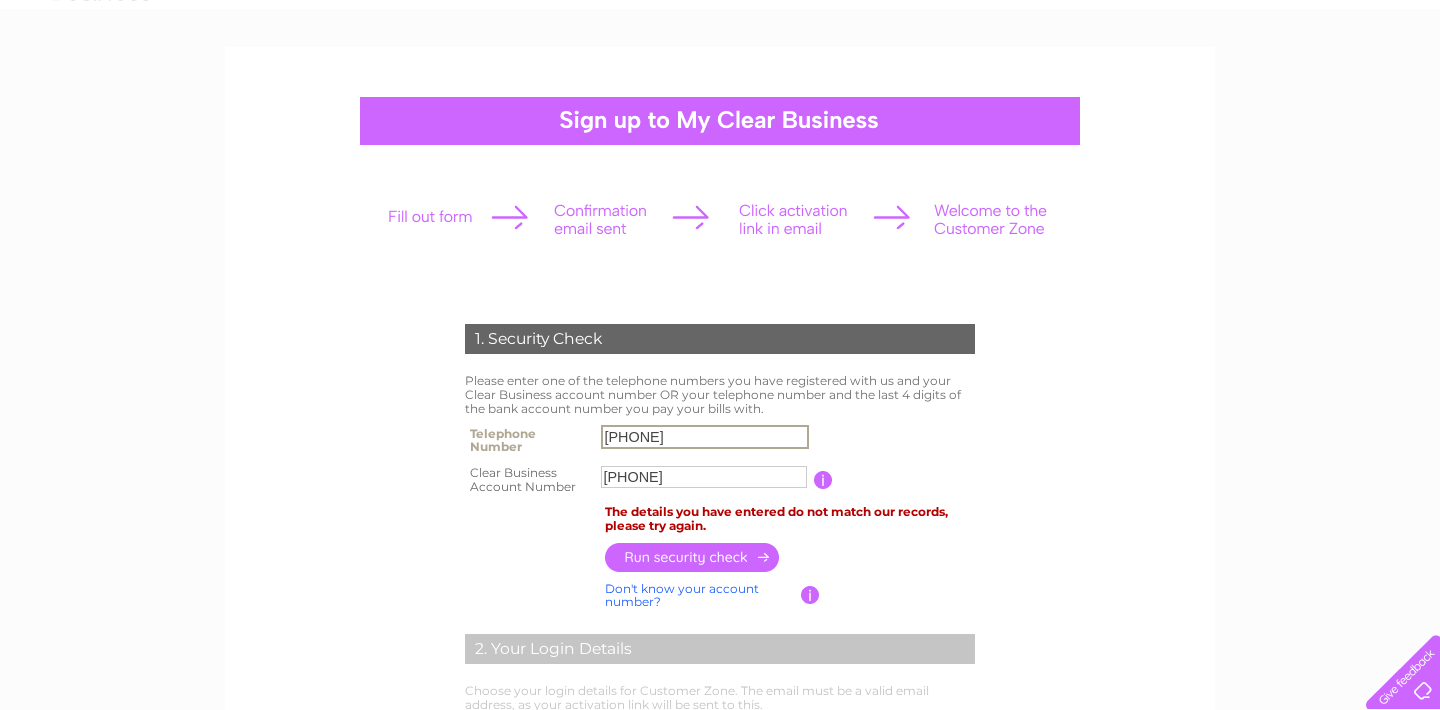 click on "02893344400" at bounding box center (705, 437) 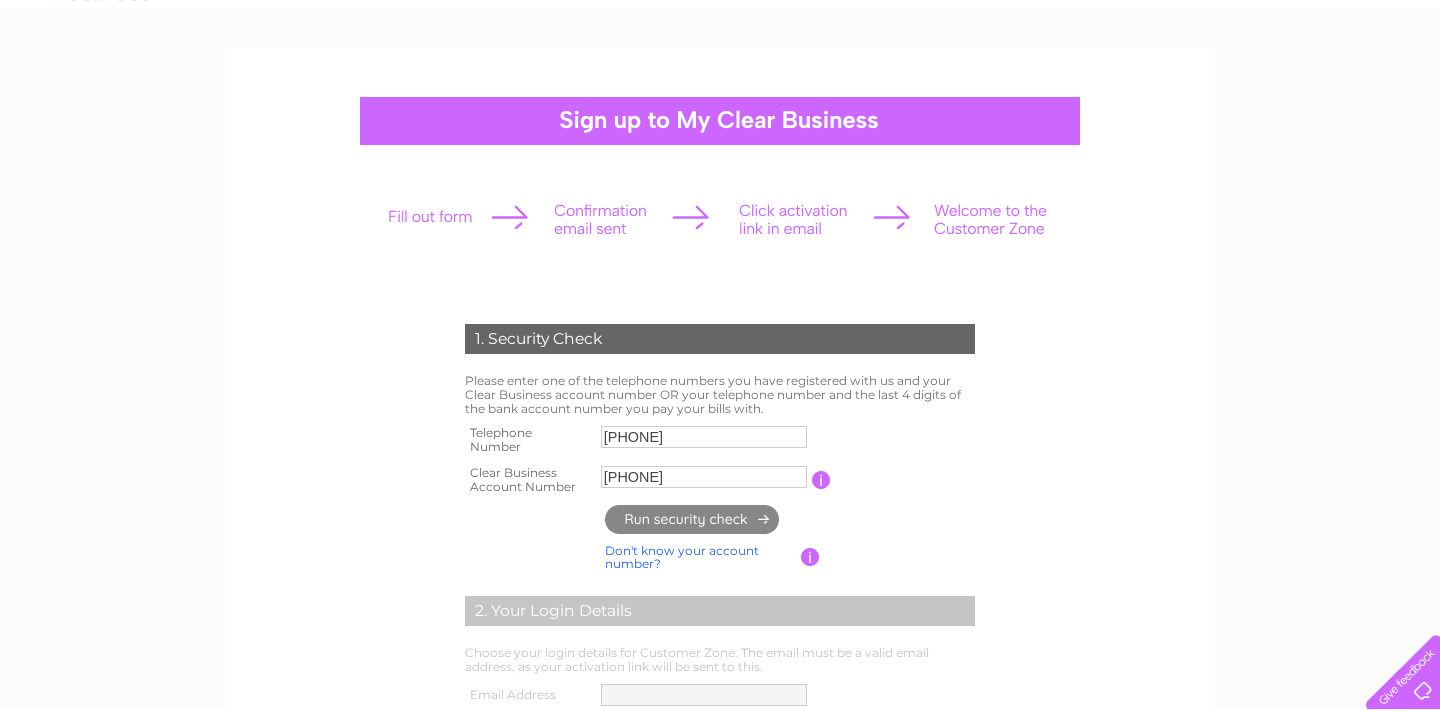 type on "**********" 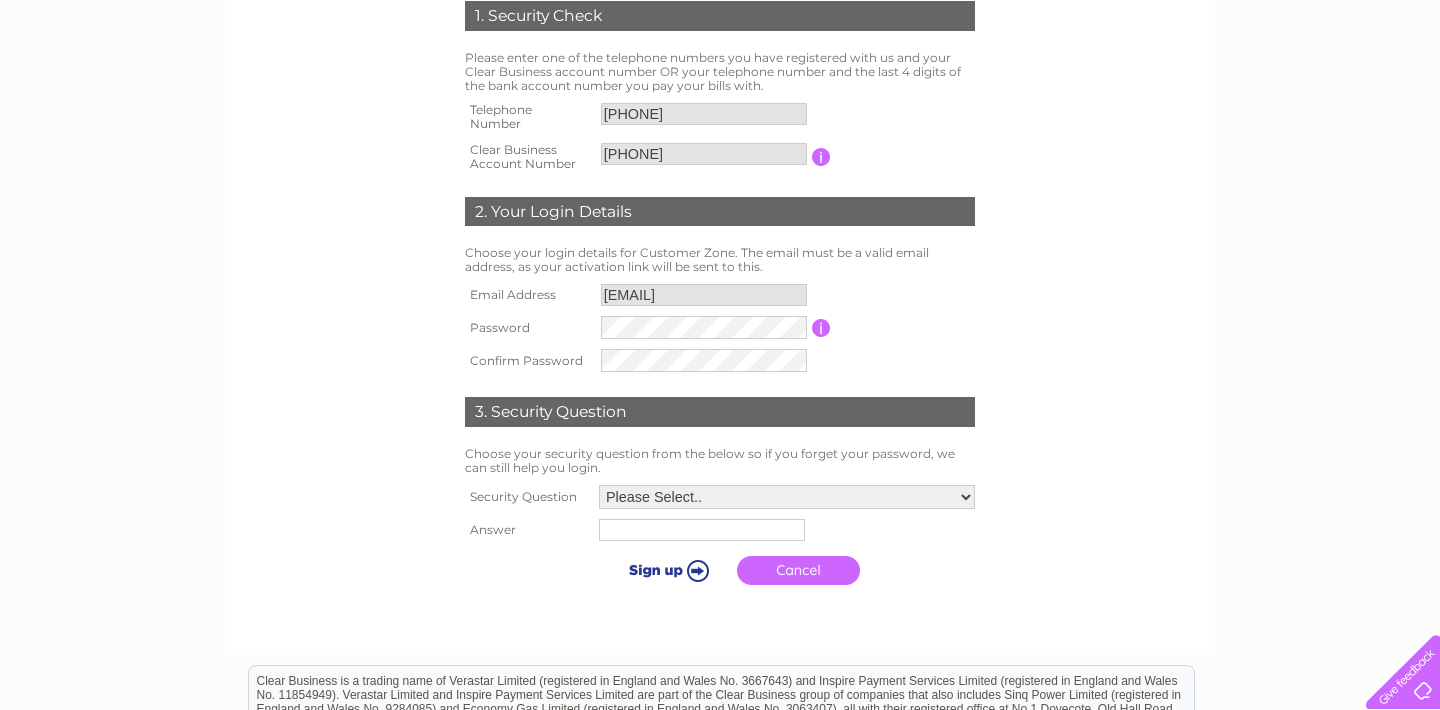 scroll, scrollTop: 427, scrollLeft: 0, axis: vertical 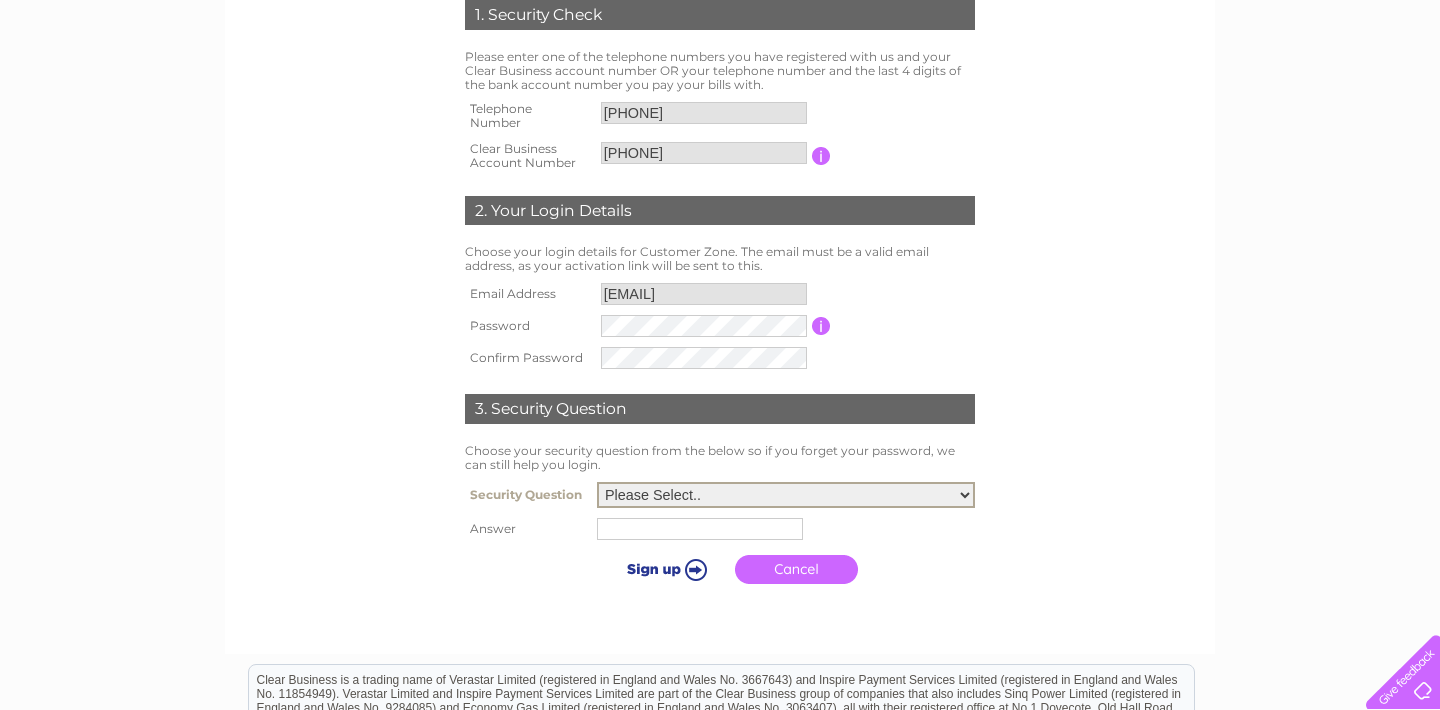 select on "4" 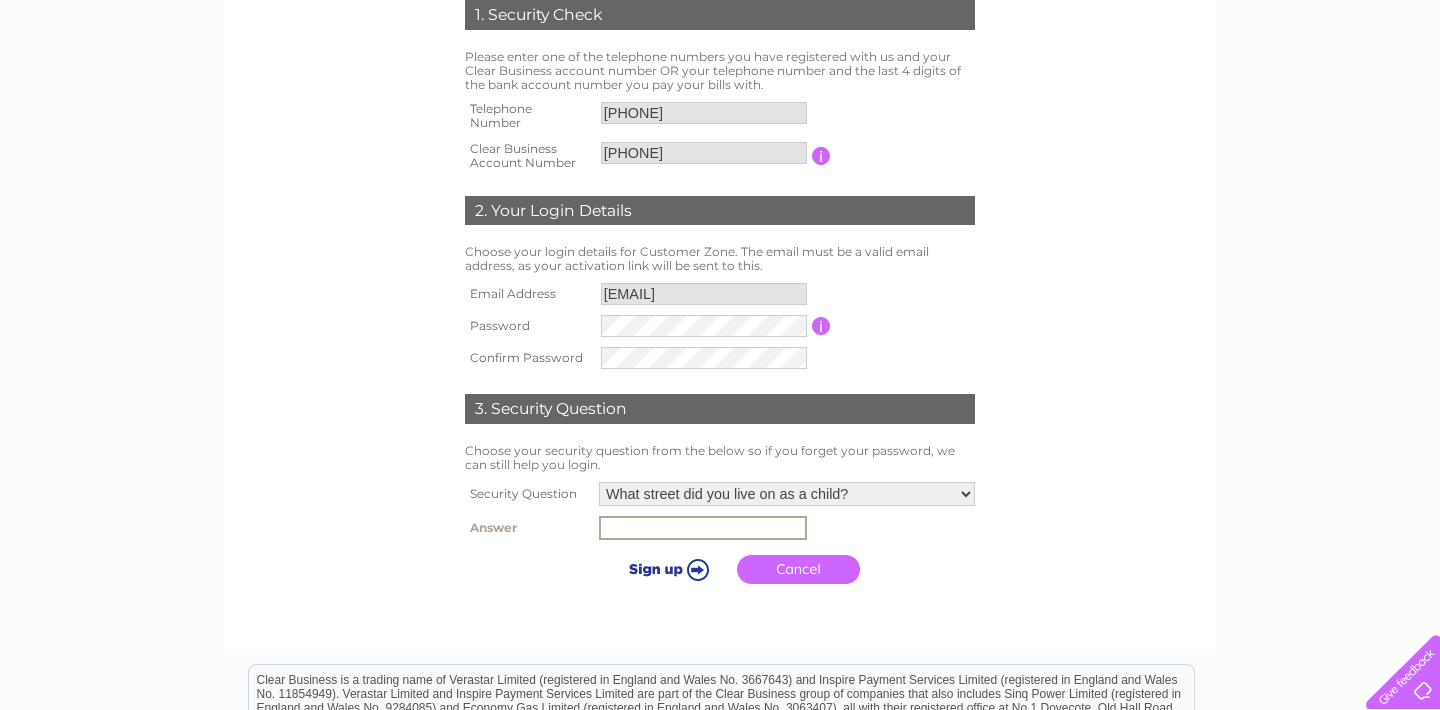 click at bounding box center [703, 528] 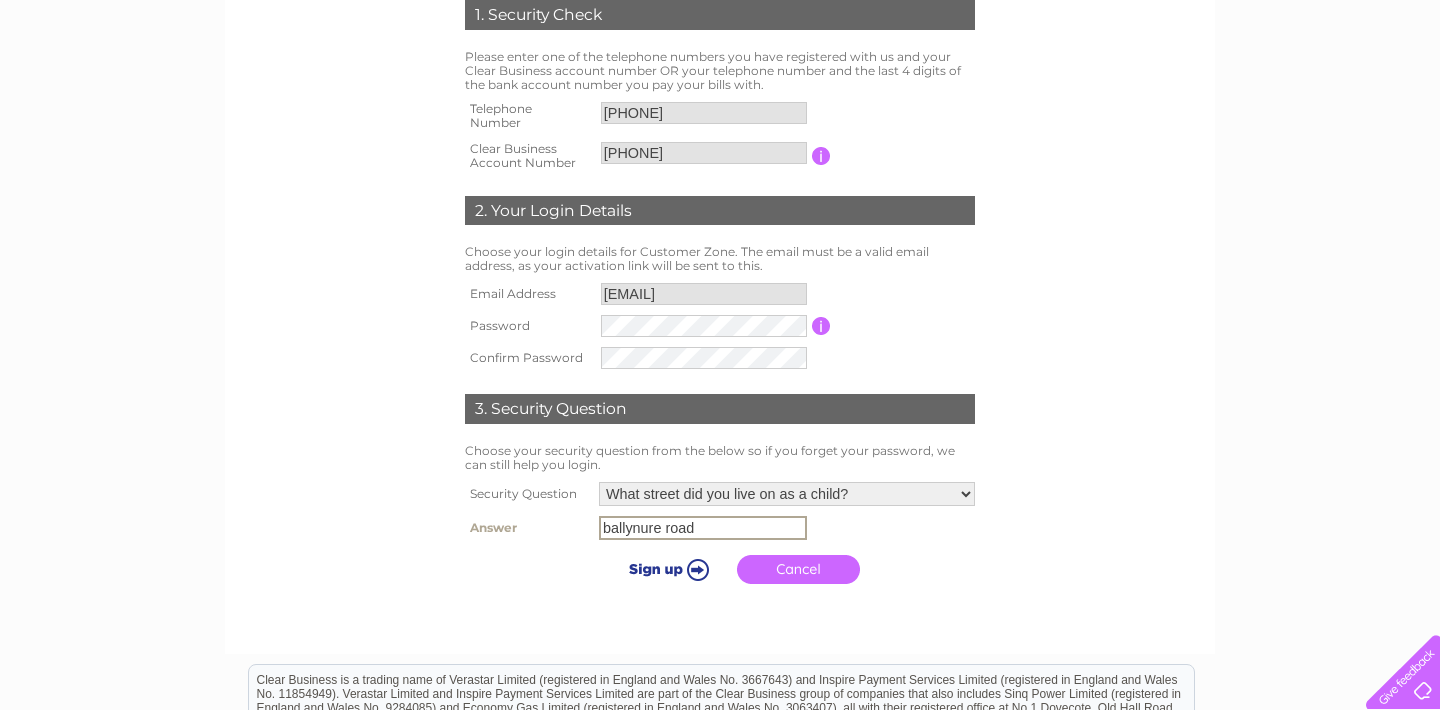 type on "ballynure road" 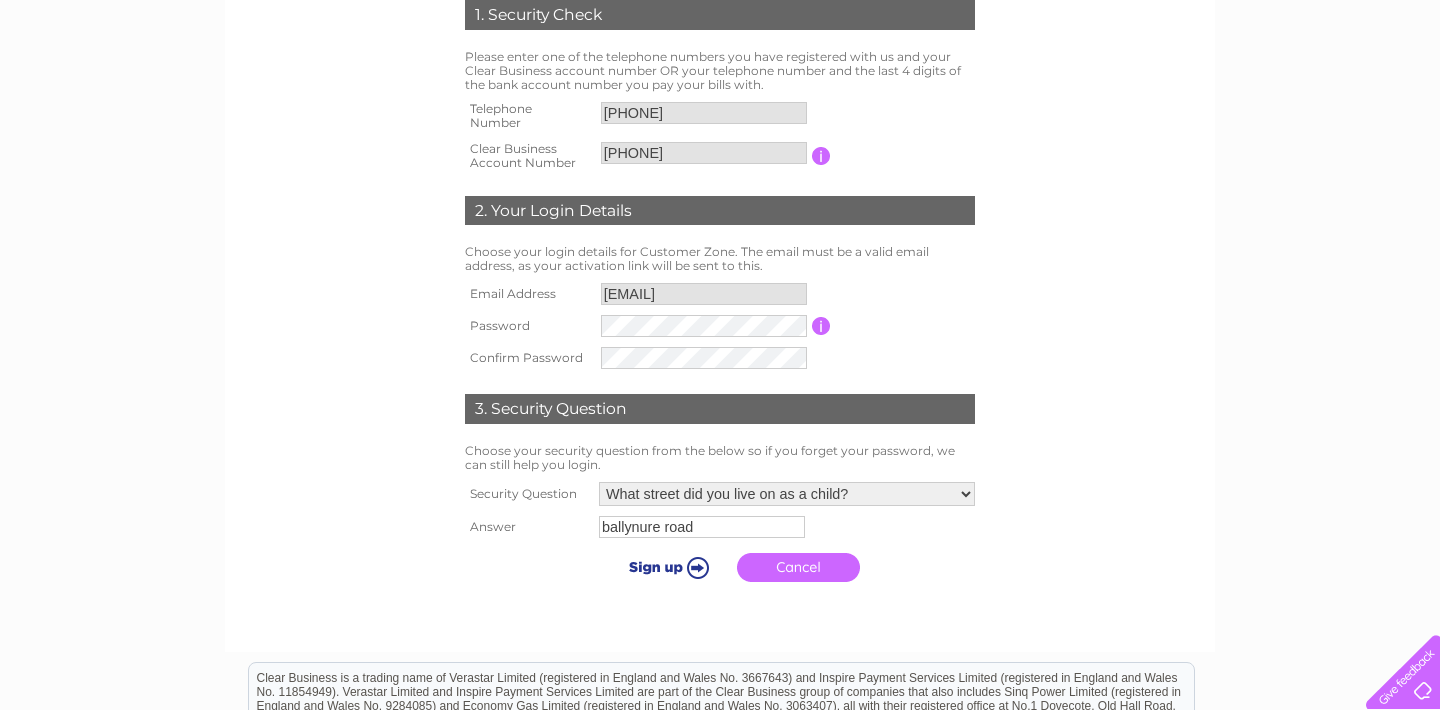 click at bounding box center (665, 567) 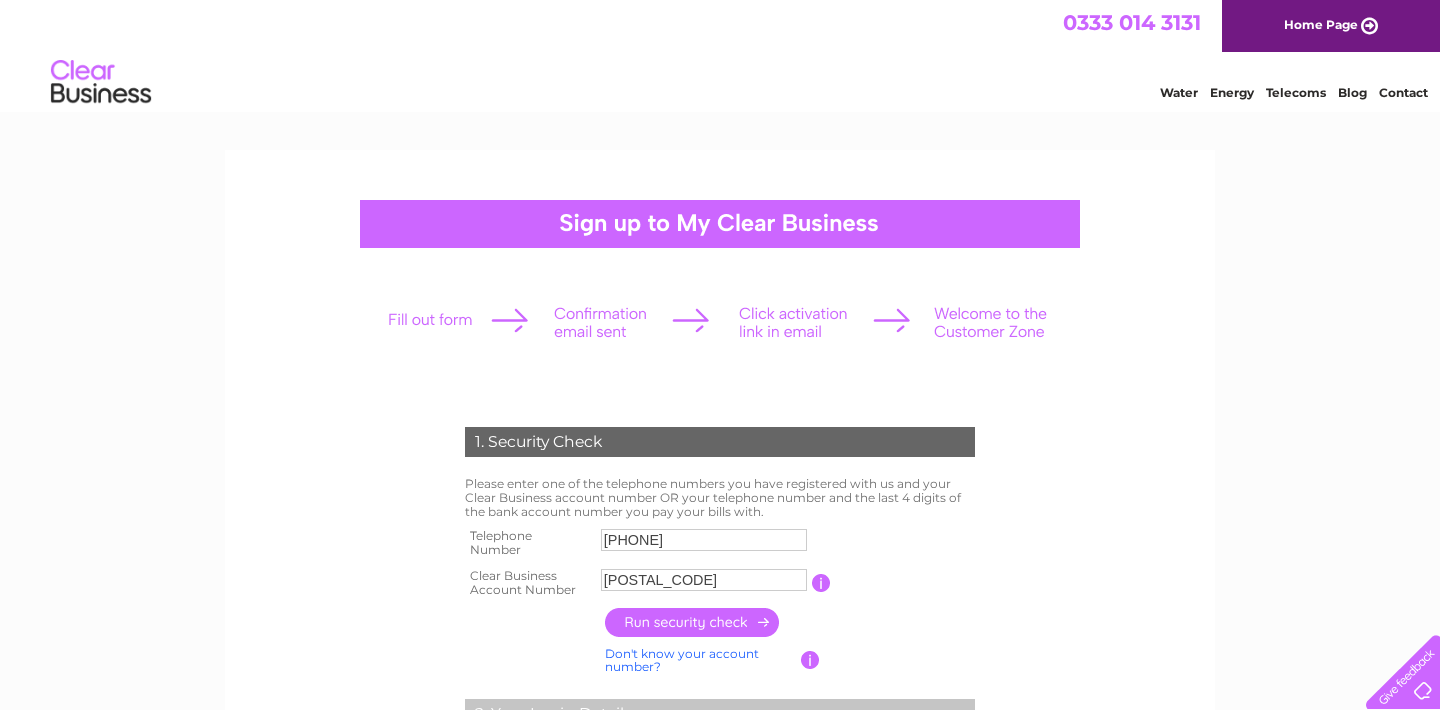 scroll, scrollTop: 0, scrollLeft: 0, axis: both 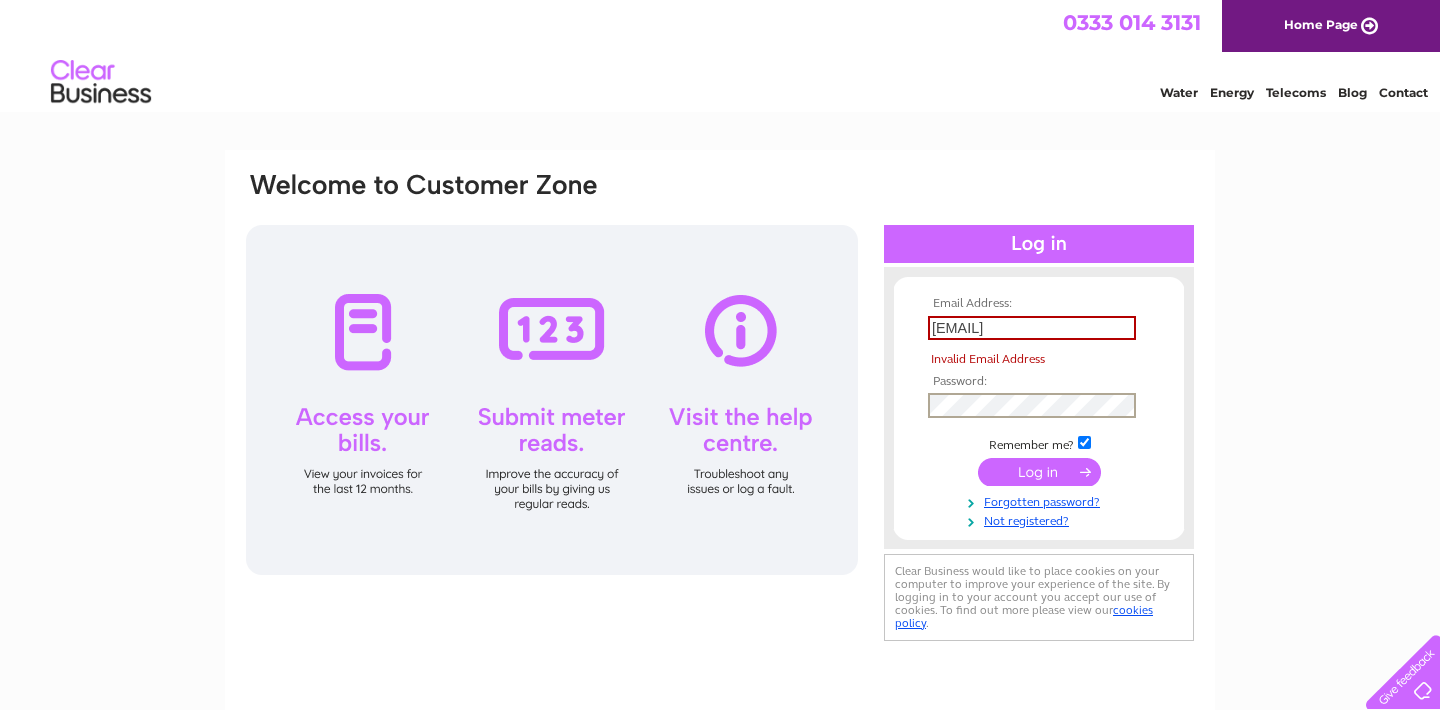 click at bounding box center [1039, 472] 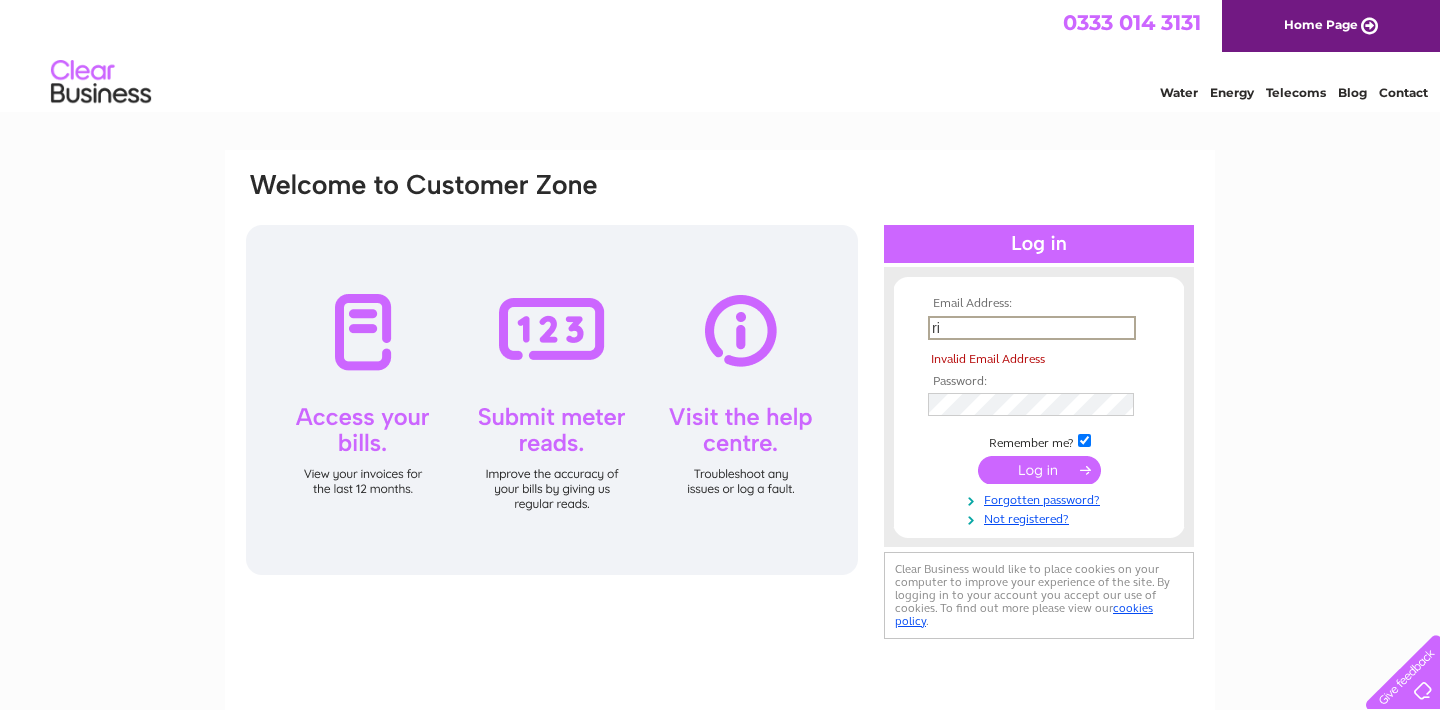 type on "r" 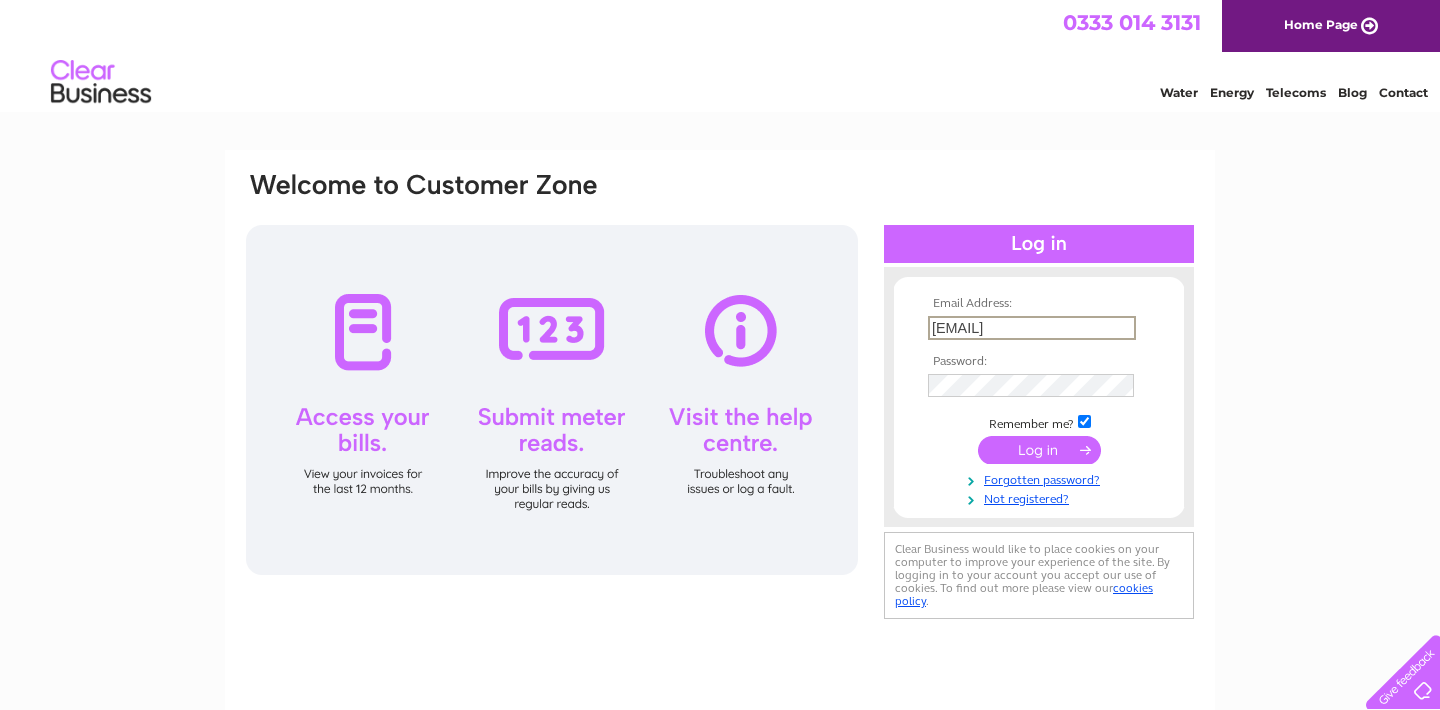 type on "[EMAIL]" 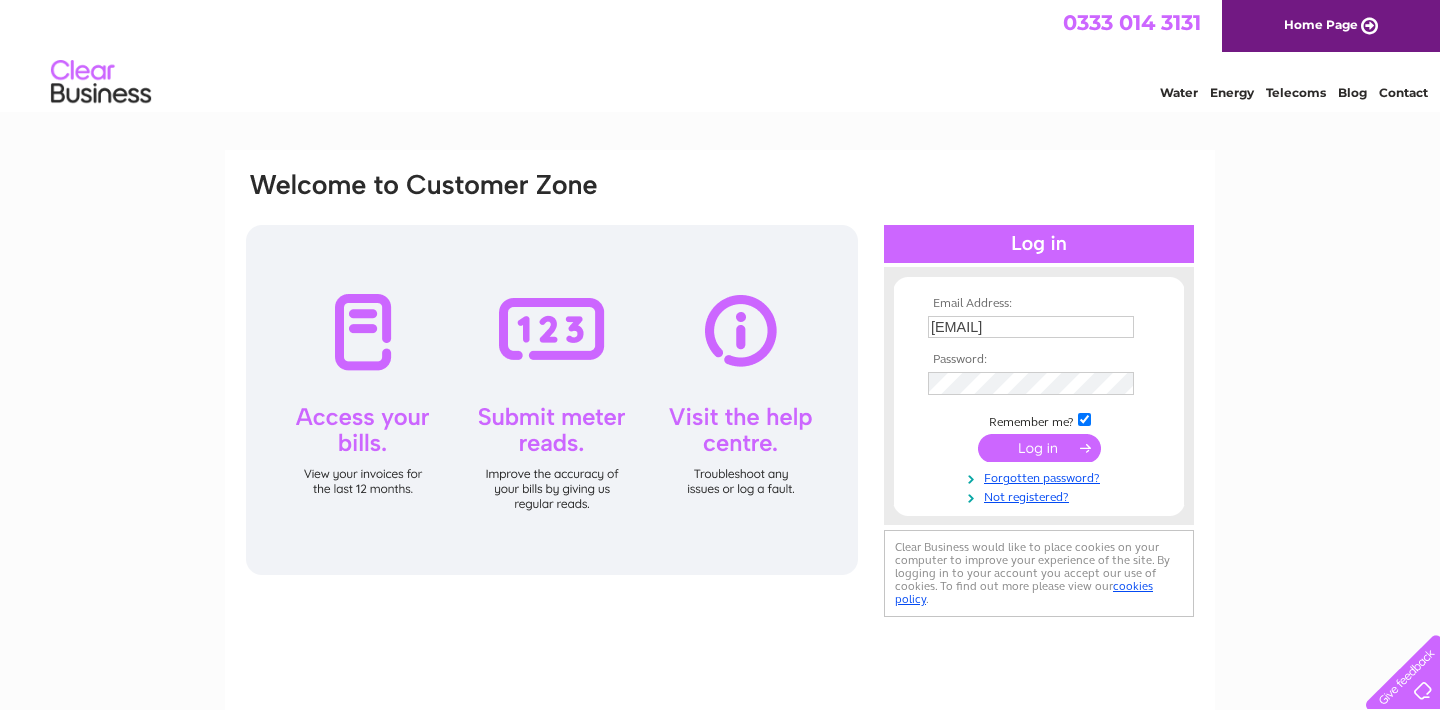 click at bounding box center (1039, 448) 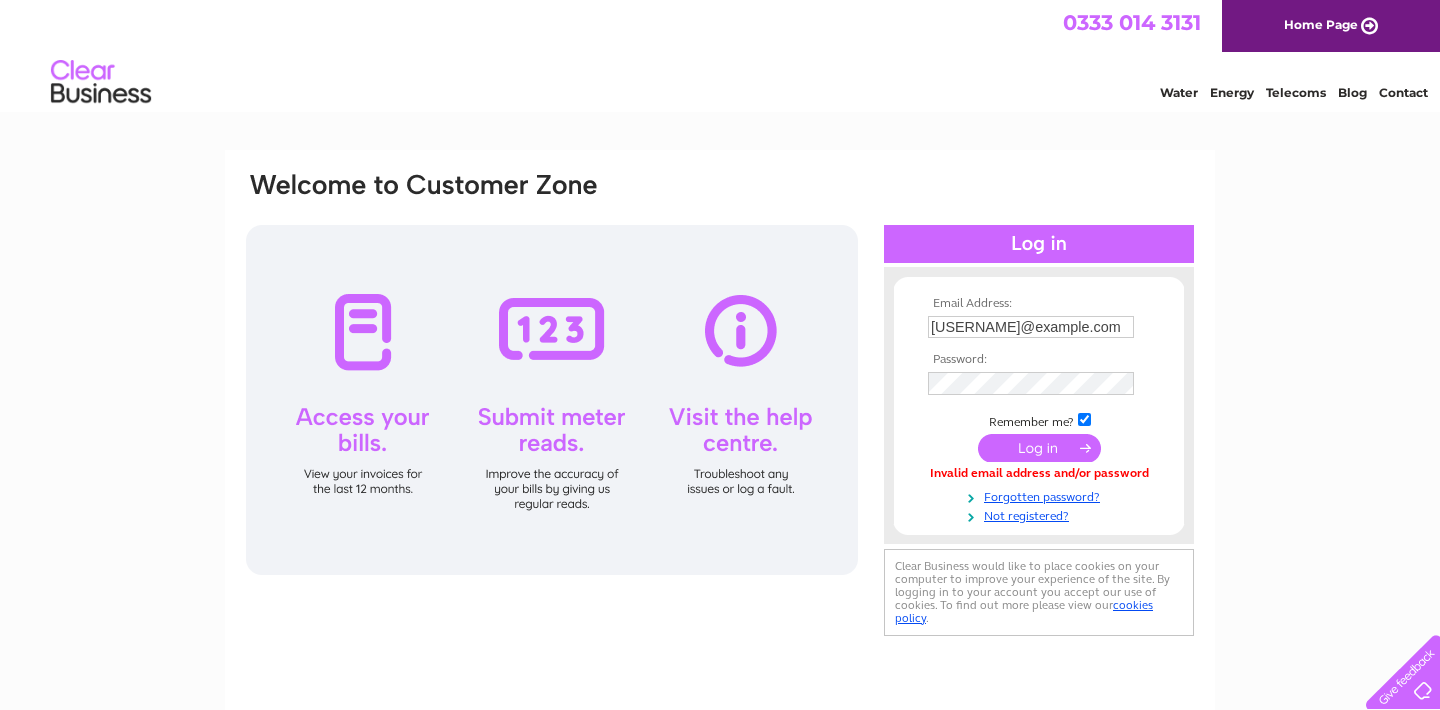 scroll, scrollTop: 0, scrollLeft: 0, axis: both 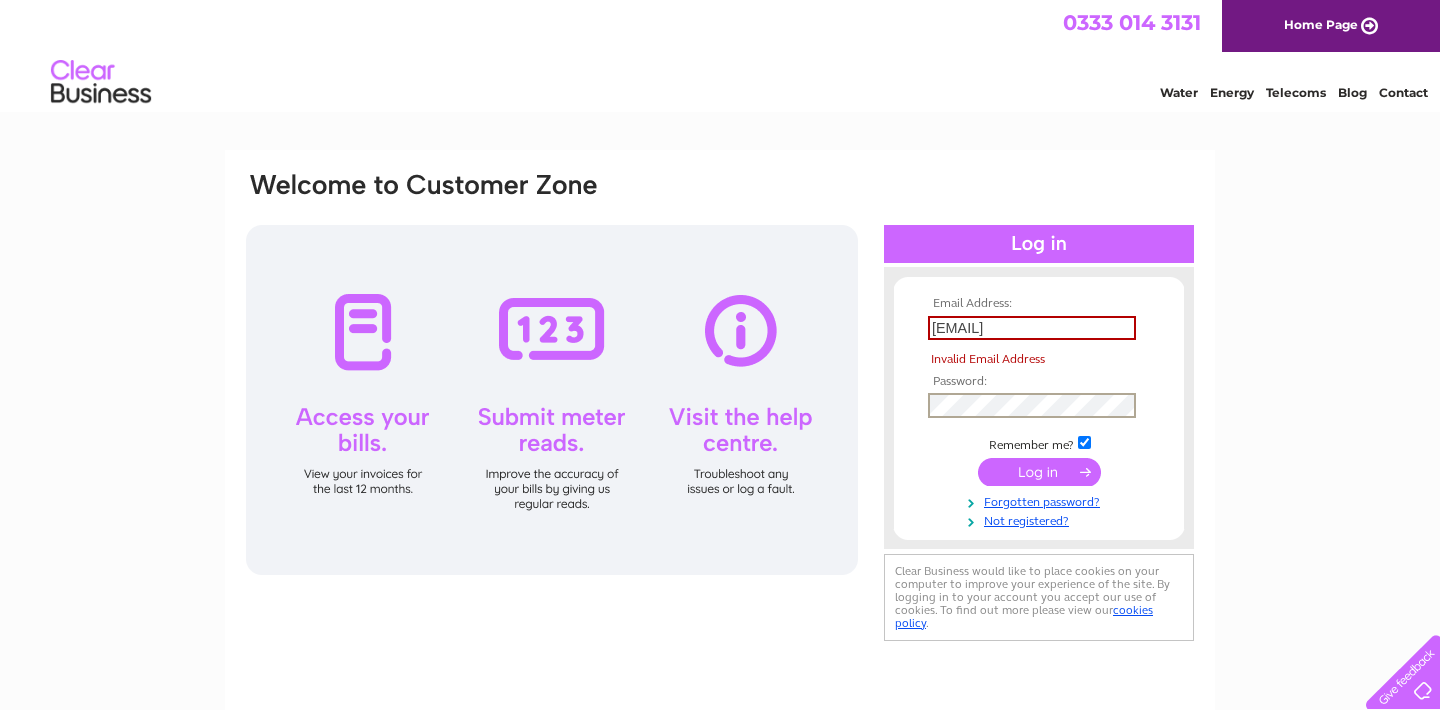click at bounding box center (1039, 472) 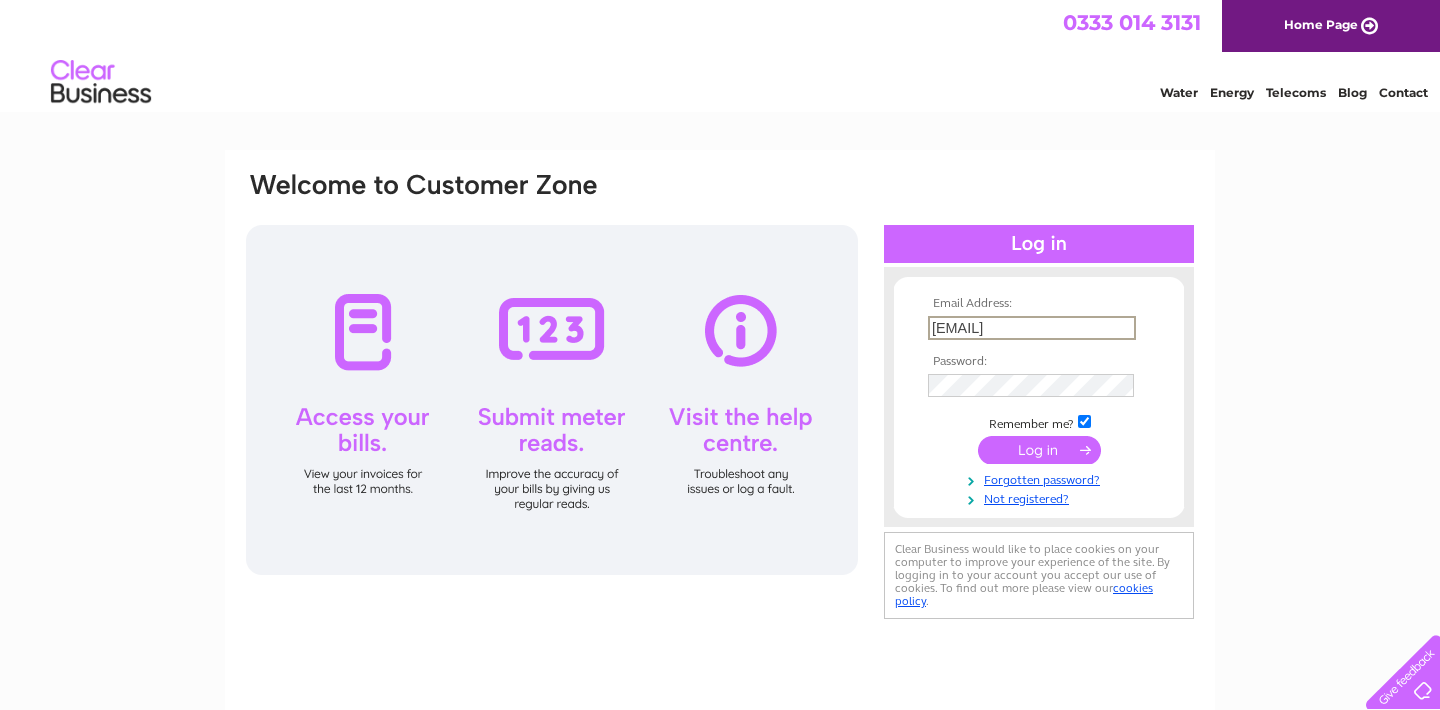 type on "richardgreercarsales@outlook.com" 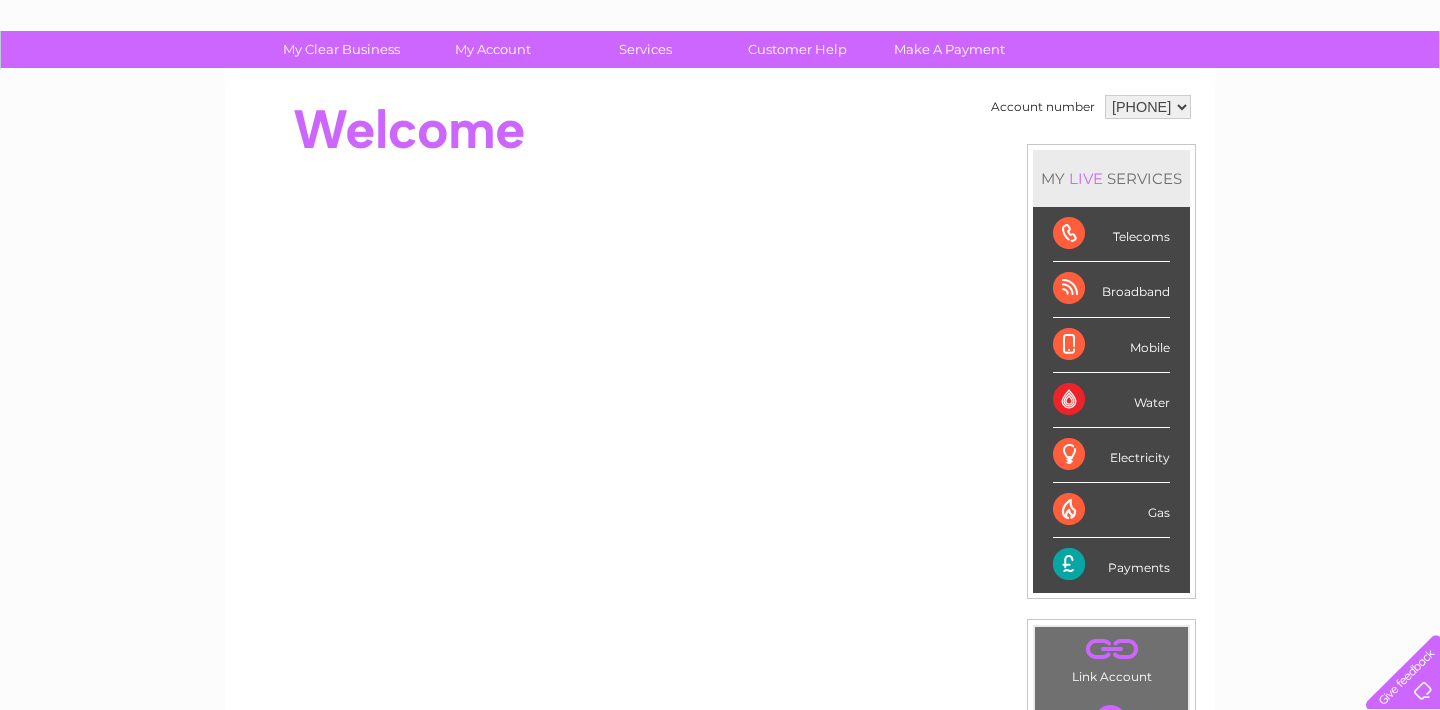 scroll, scrollTop: 21, scrollLeft: 0, axis: vertical 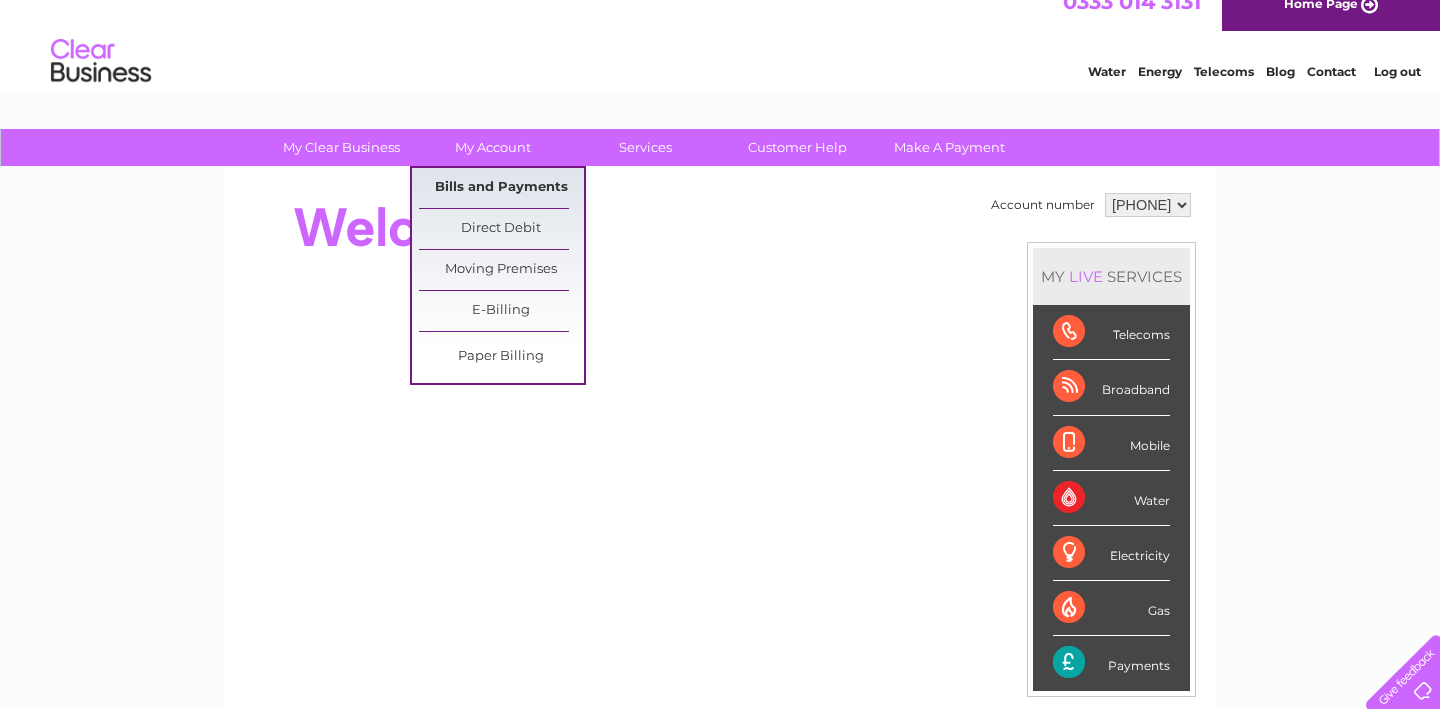 click on "Bills and Payments" at bounding box center [501, 188] 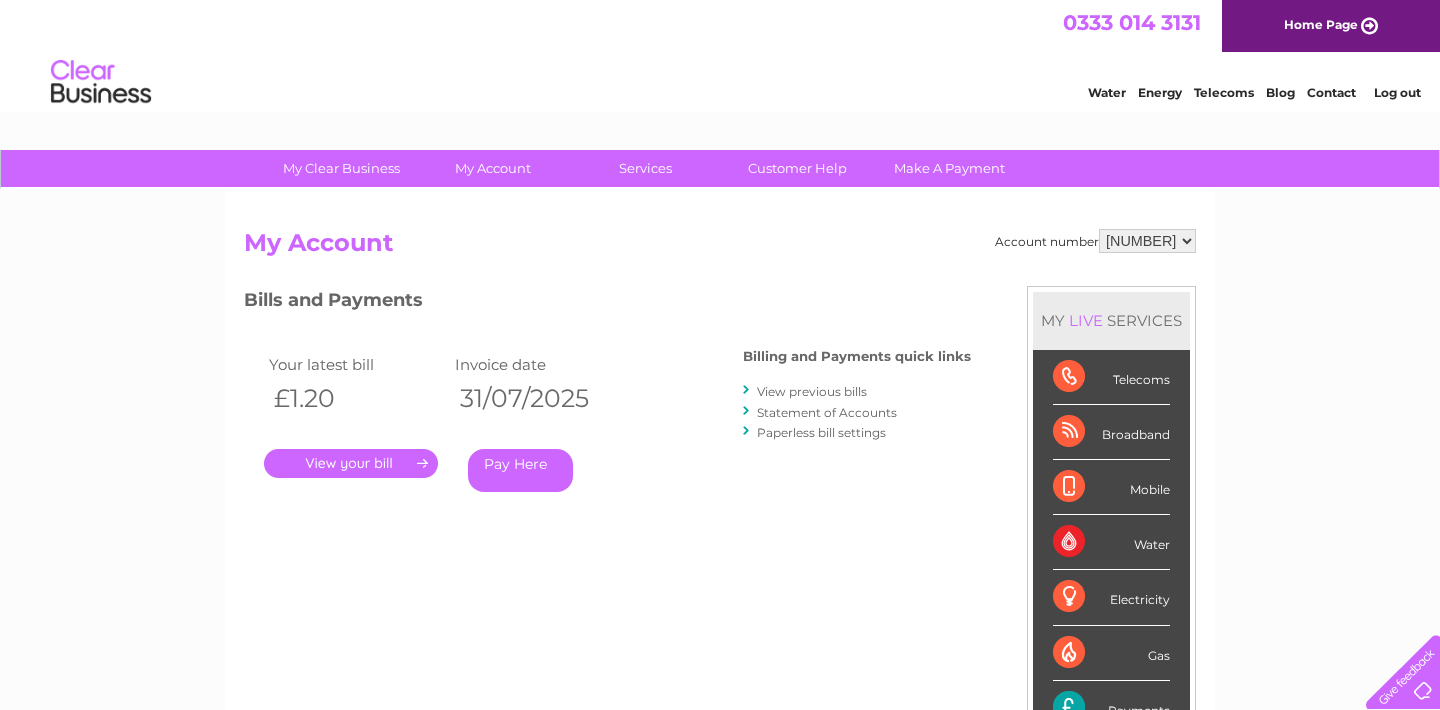 scroll, scrollTop: 0, scrollLeft: 0, axis: both 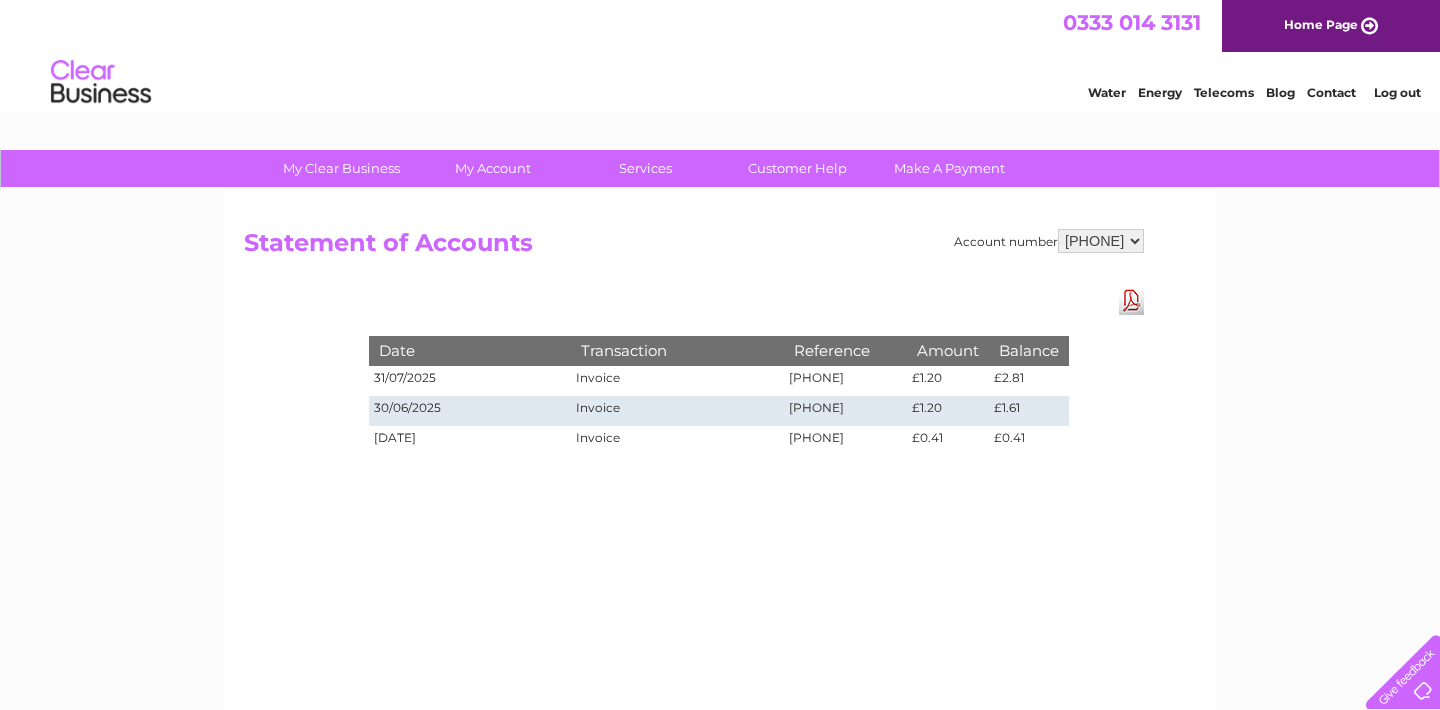 click on "Download Pdf" at bounding box center [1131, 300] 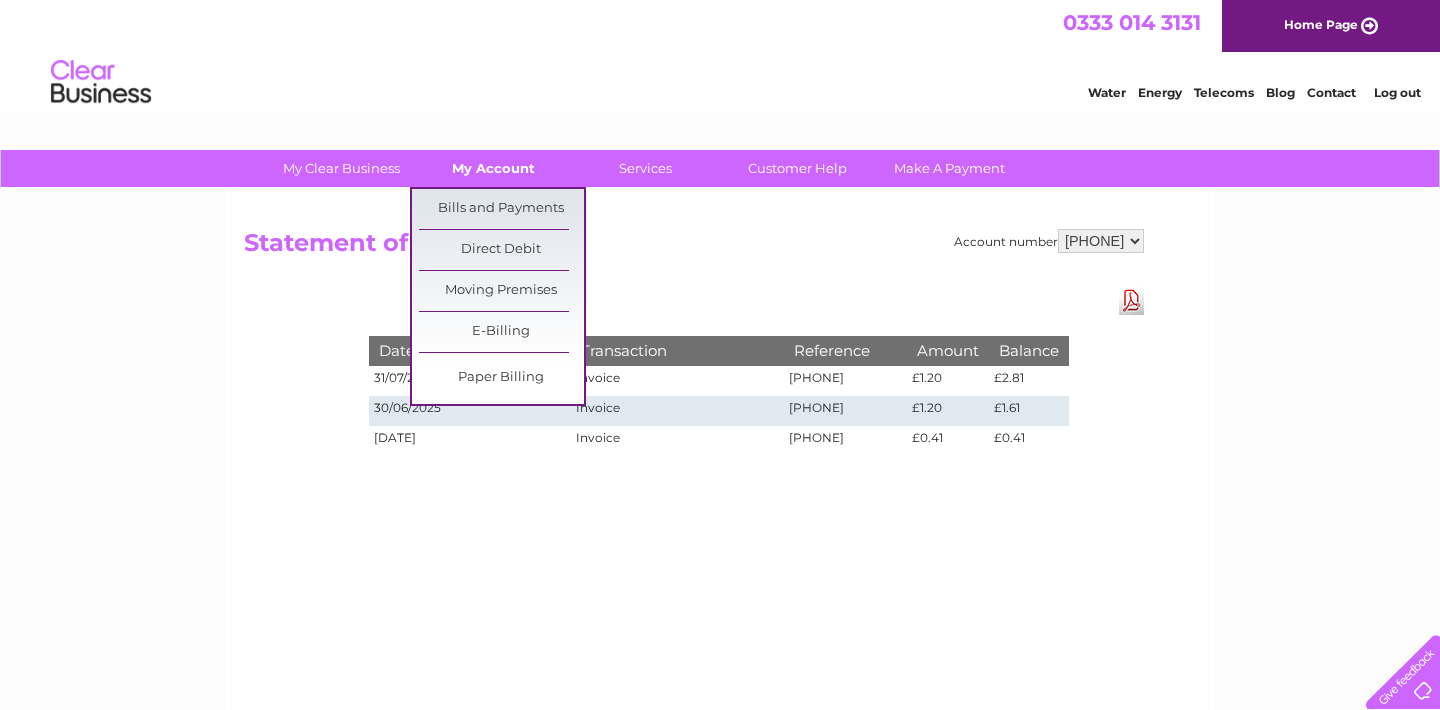 click on "My Account" at bounding box center (493, 168) 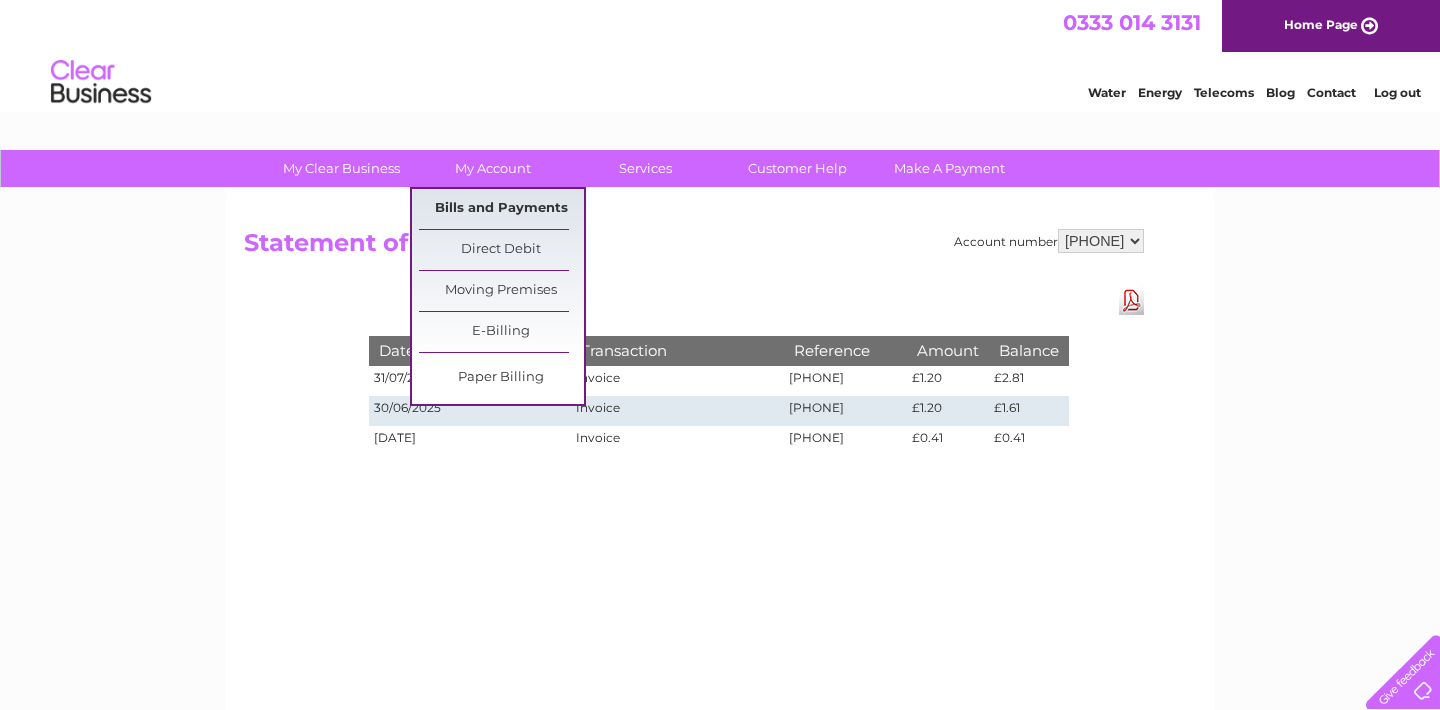 click on "Bills and Payments" at bounding box center [501, 209] 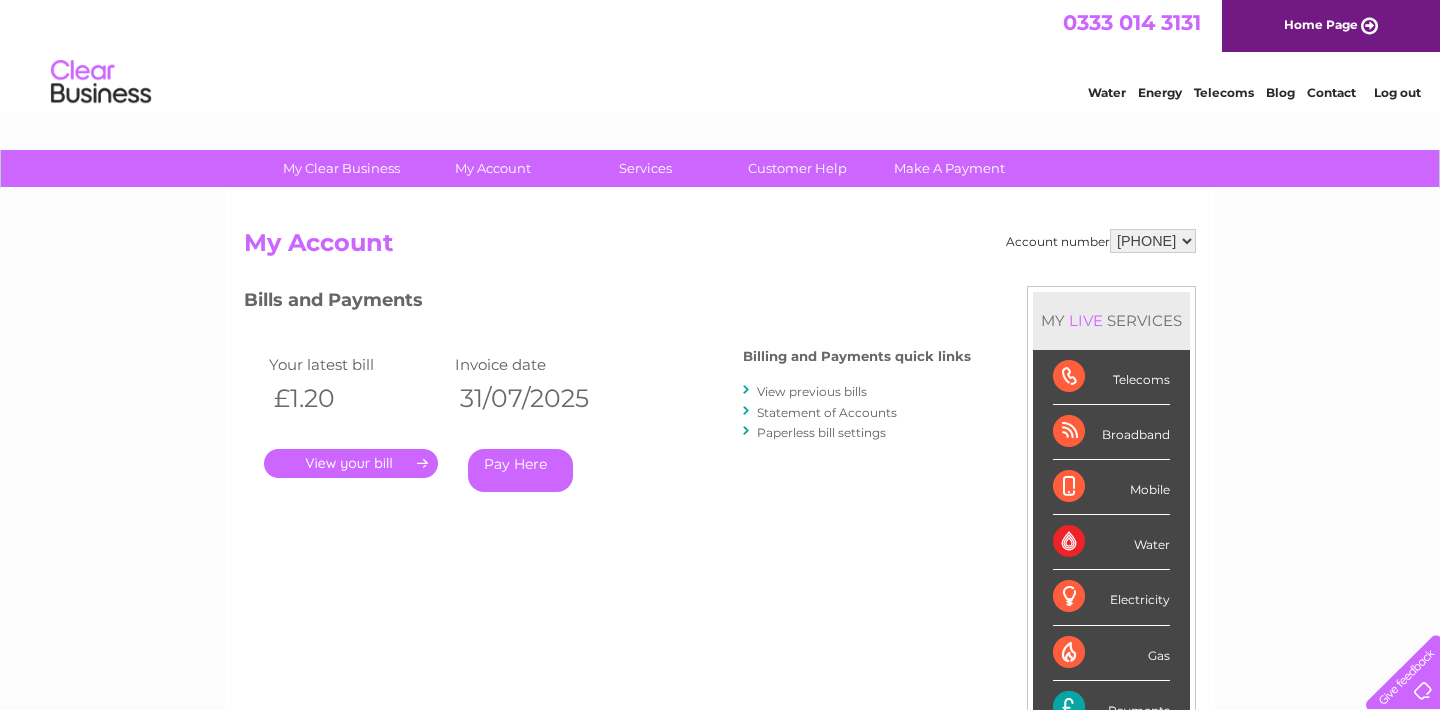 scroll, scrollTop: 0, scrollLeft: 0, axis: both 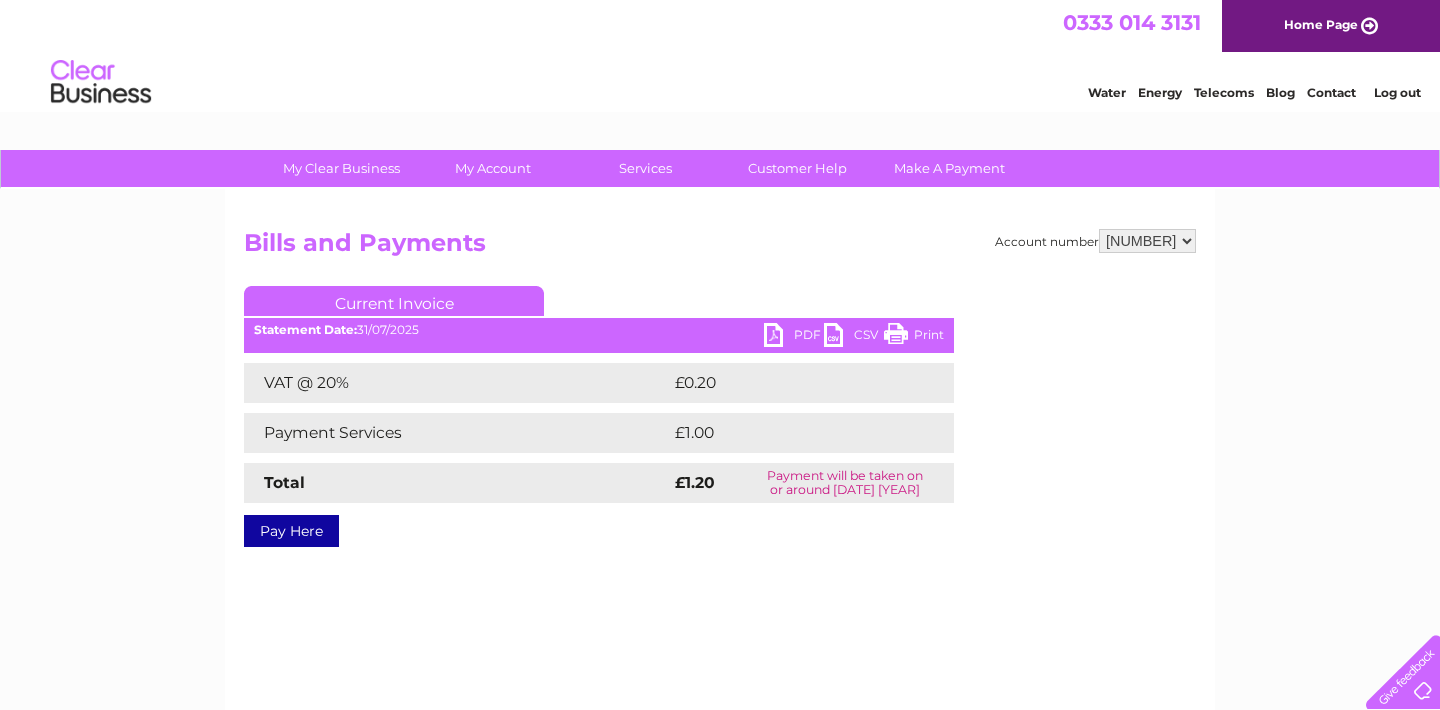 click on "PDF" at bounding box center [794, 337] 